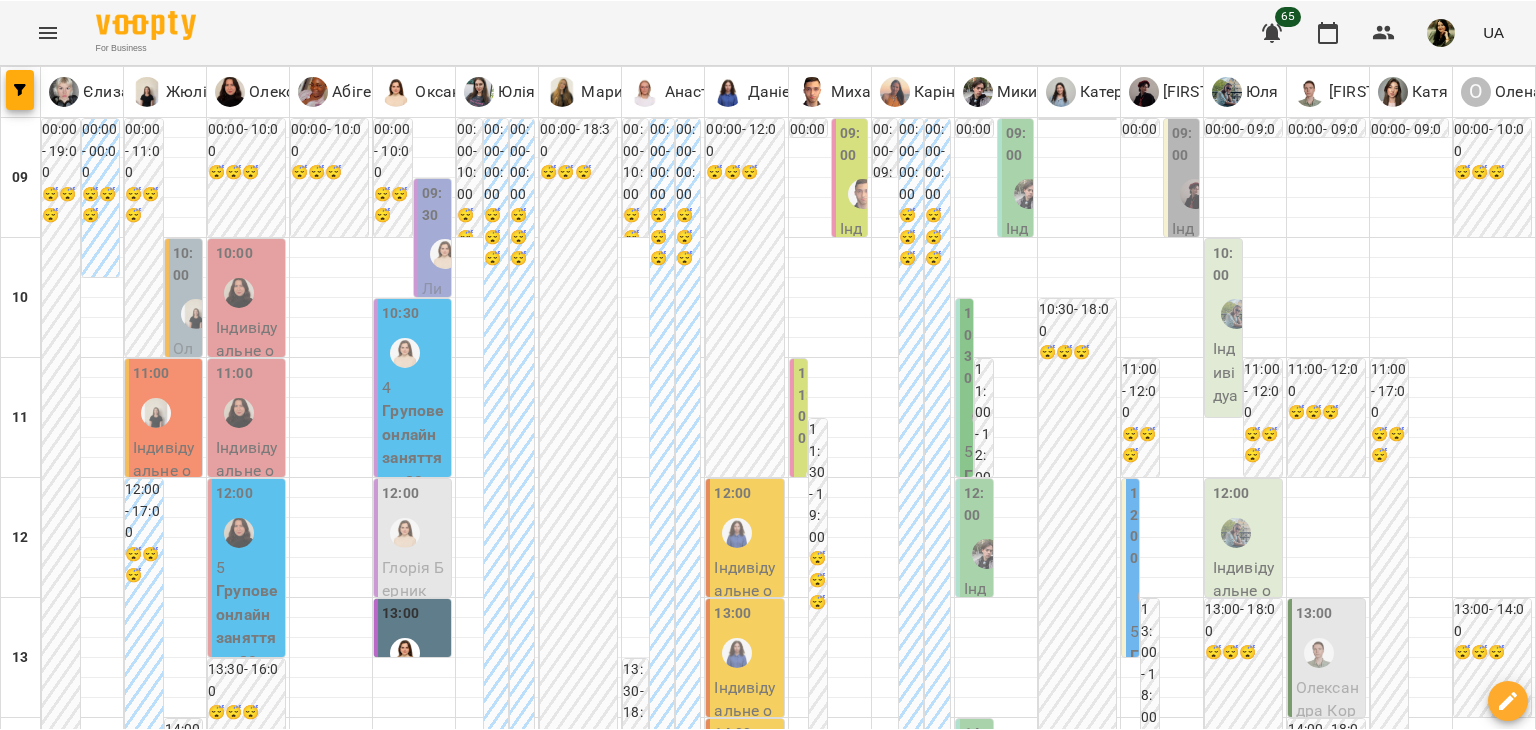 scroll, scrollTop: 0, scrollLeft: 0, axis: both 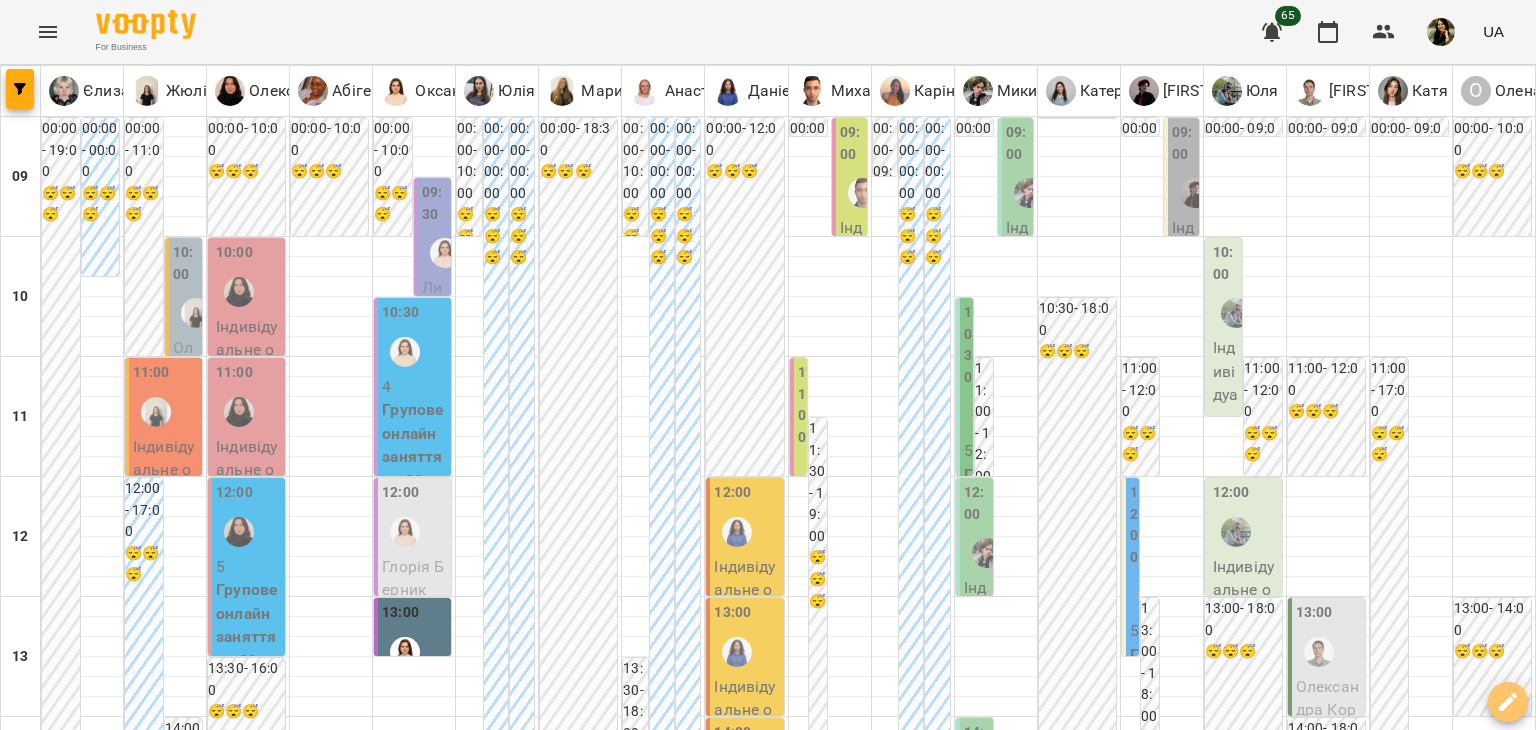 click at bounding box center (1508, 702) 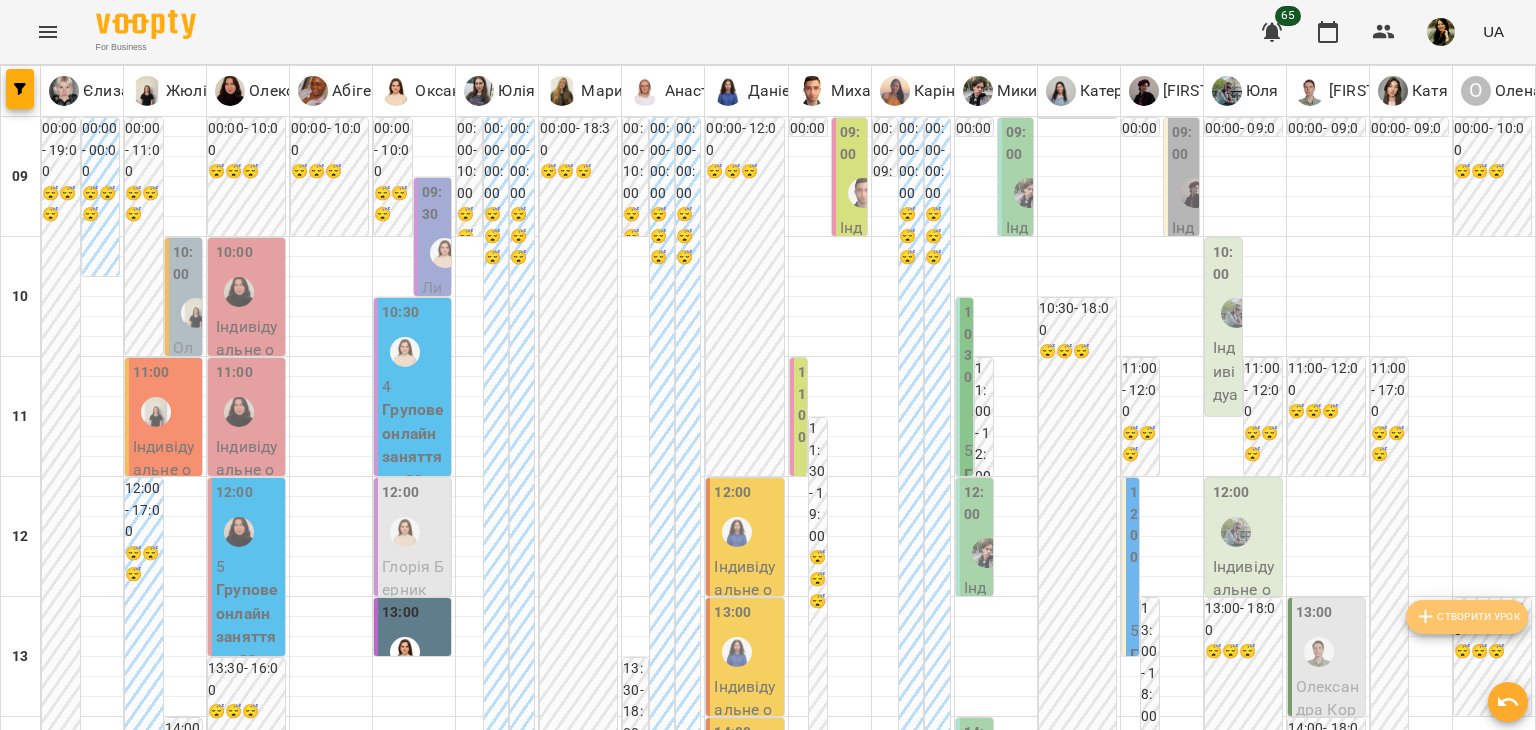 click on "Створити урок" at bounding box center [1467, 617] 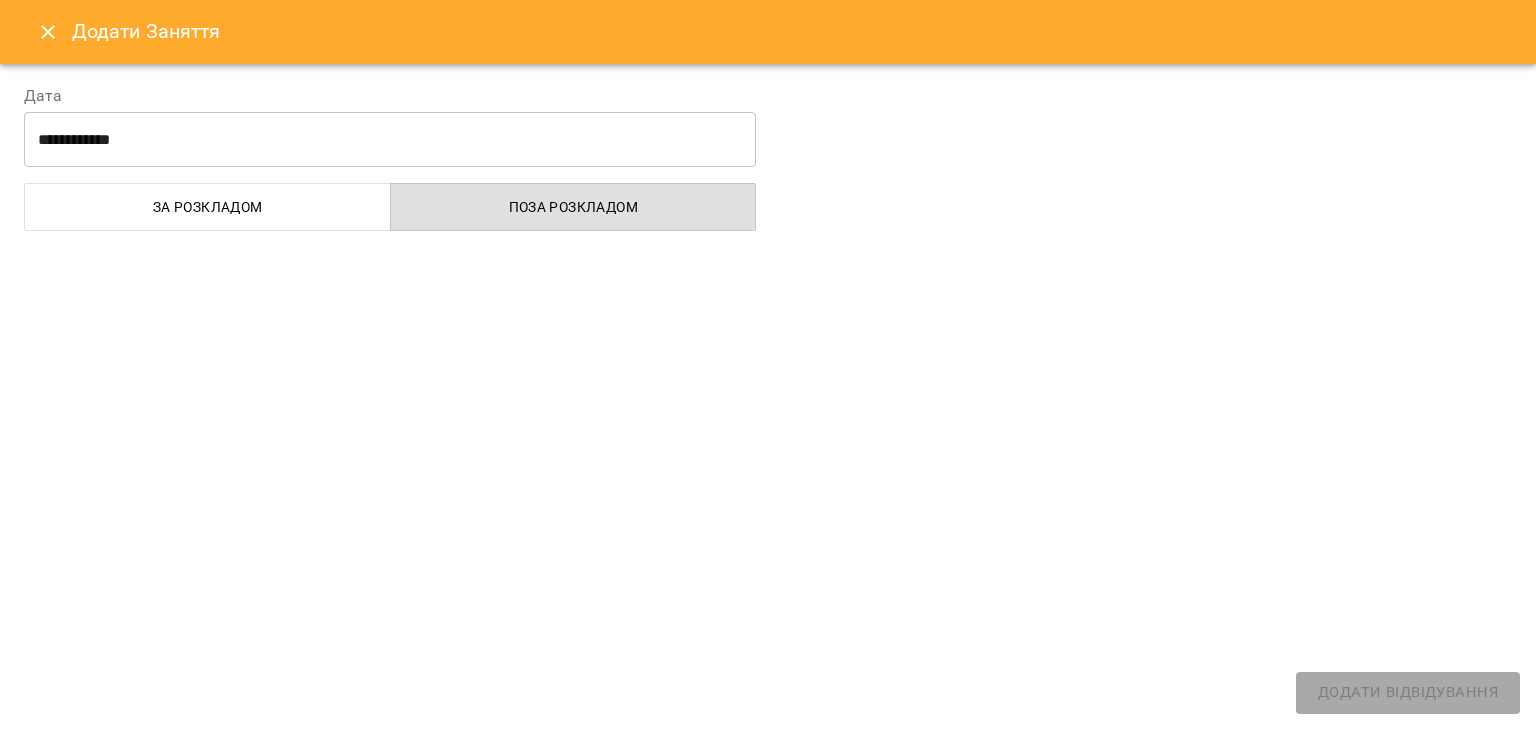 select 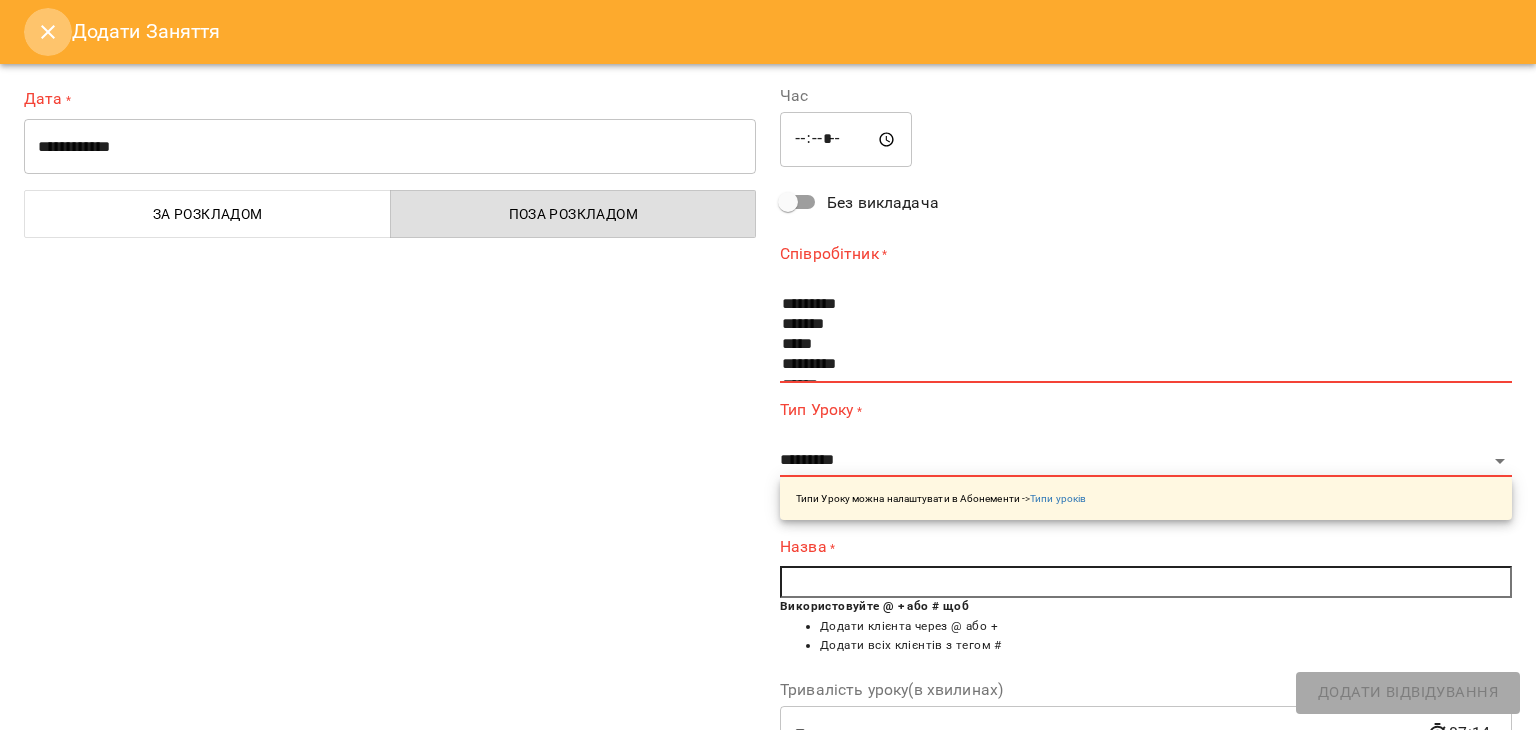 click 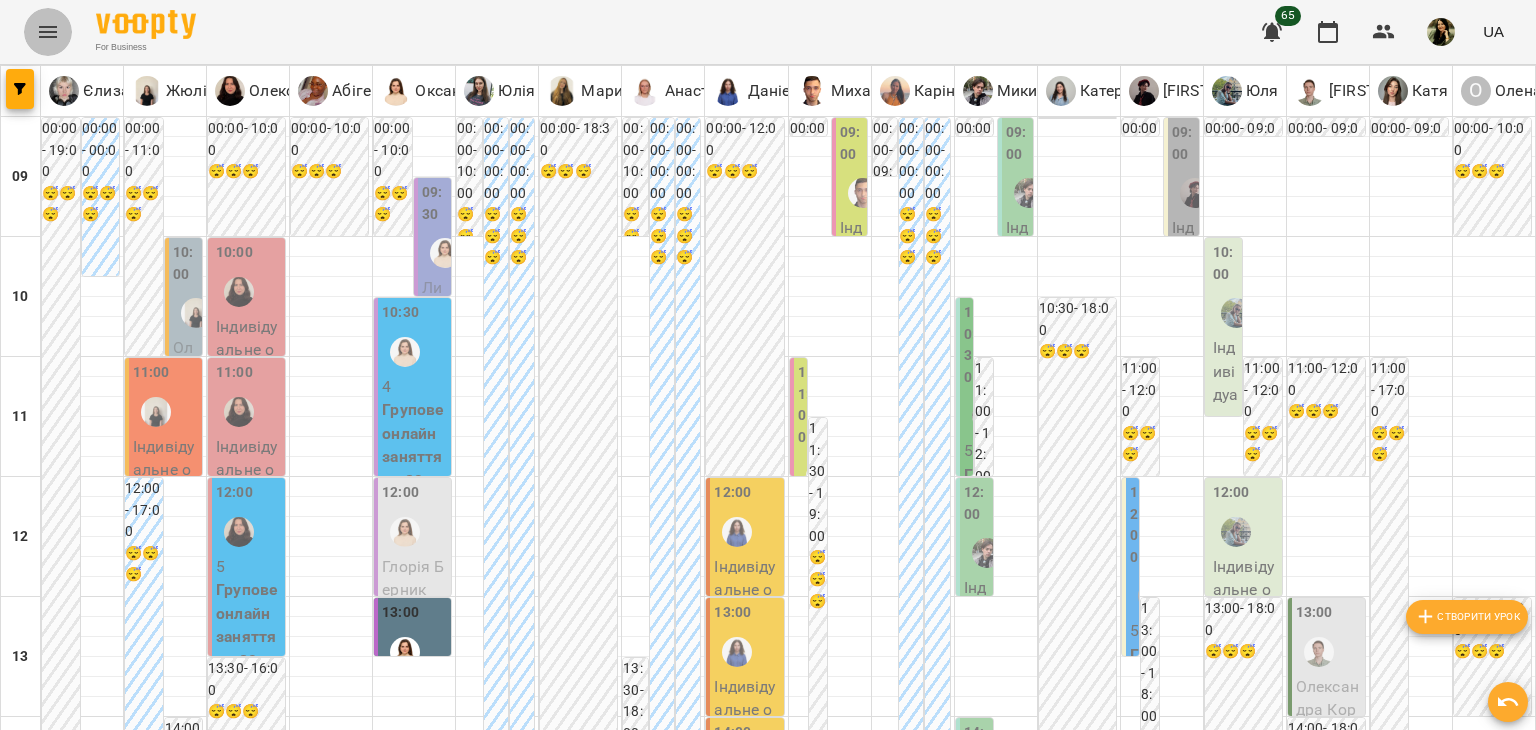 click at bounding box center (48, 32) 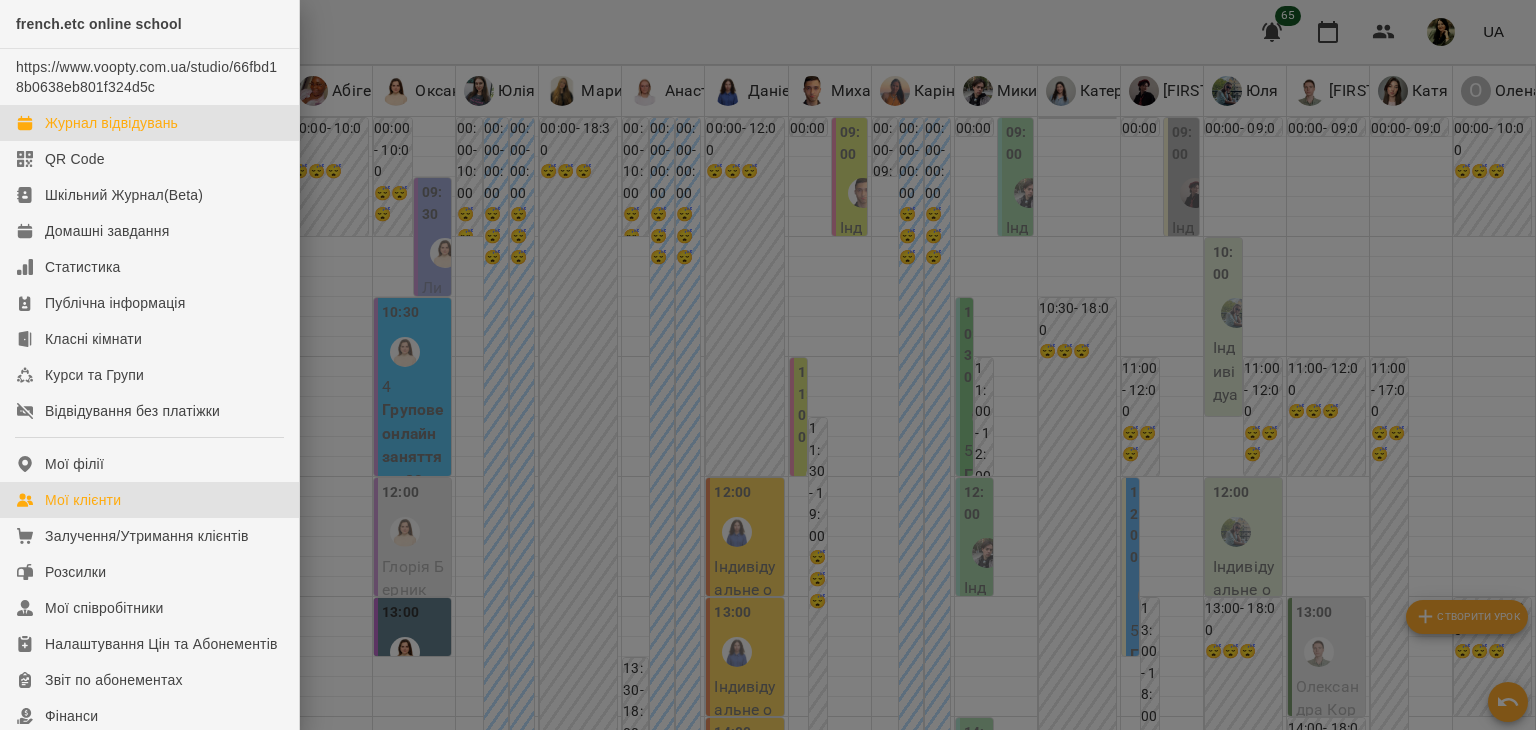 click on "Мої клієнти" at bounding box center (149, 500) 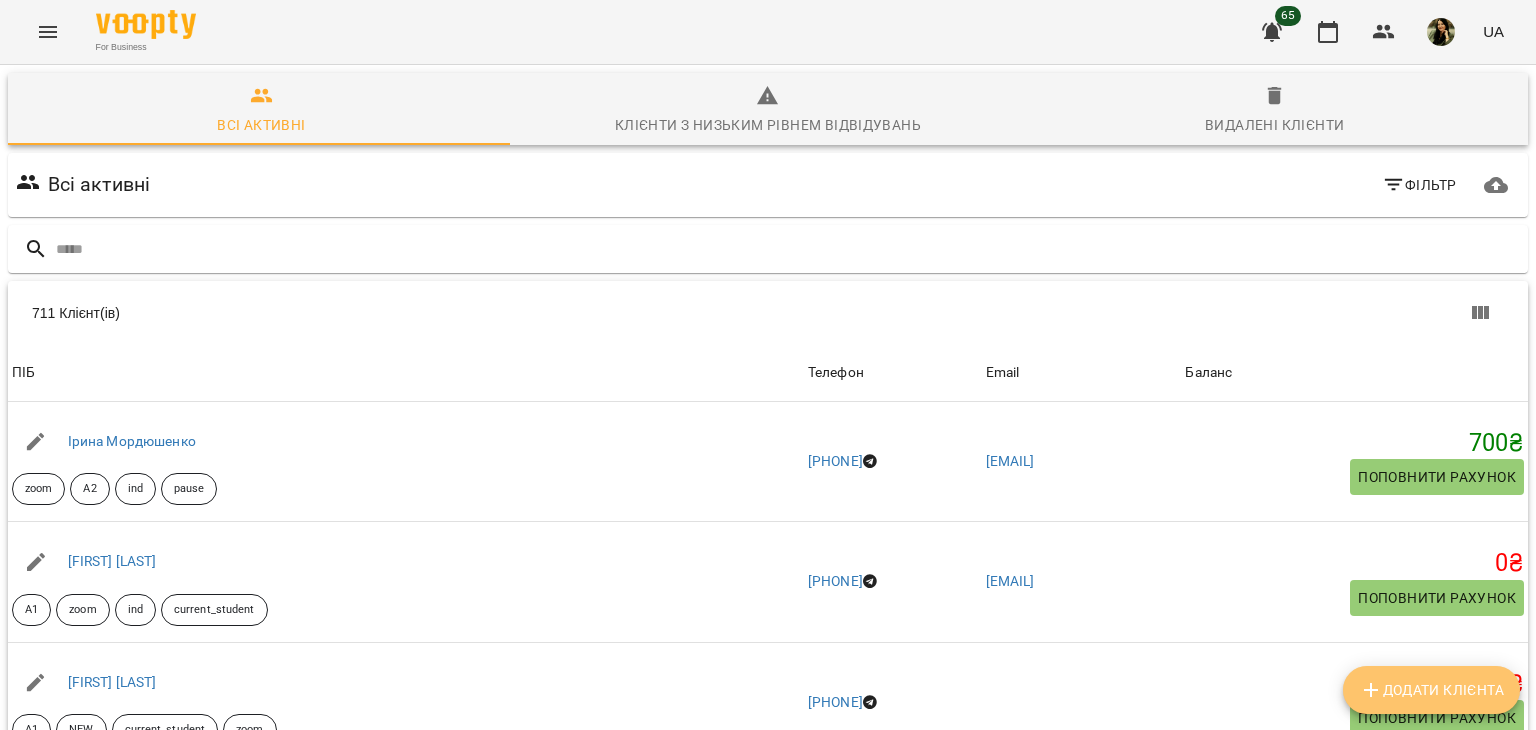click on "Додати клієнта" at bounding box center [1431, 690] 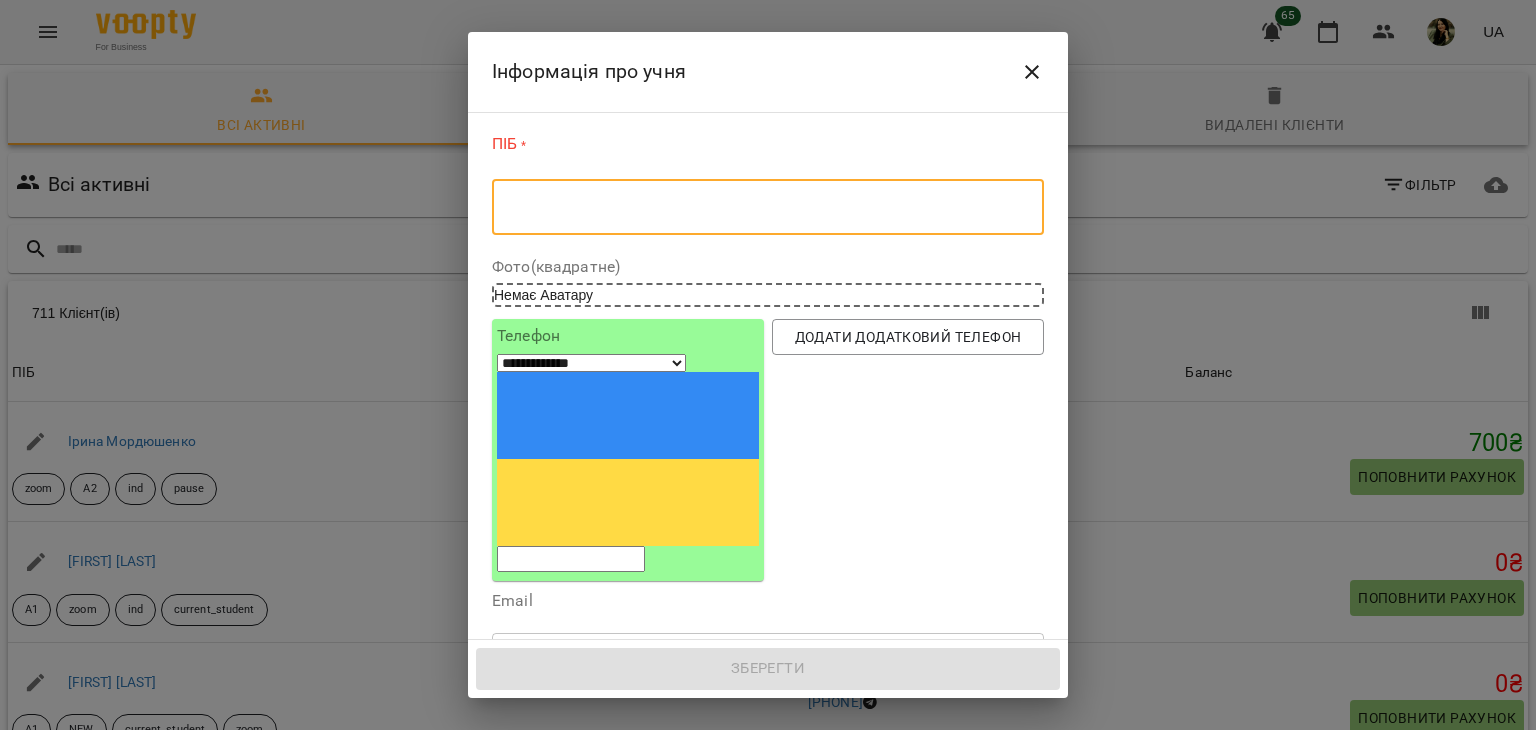 click at bounding box center [768, 207] 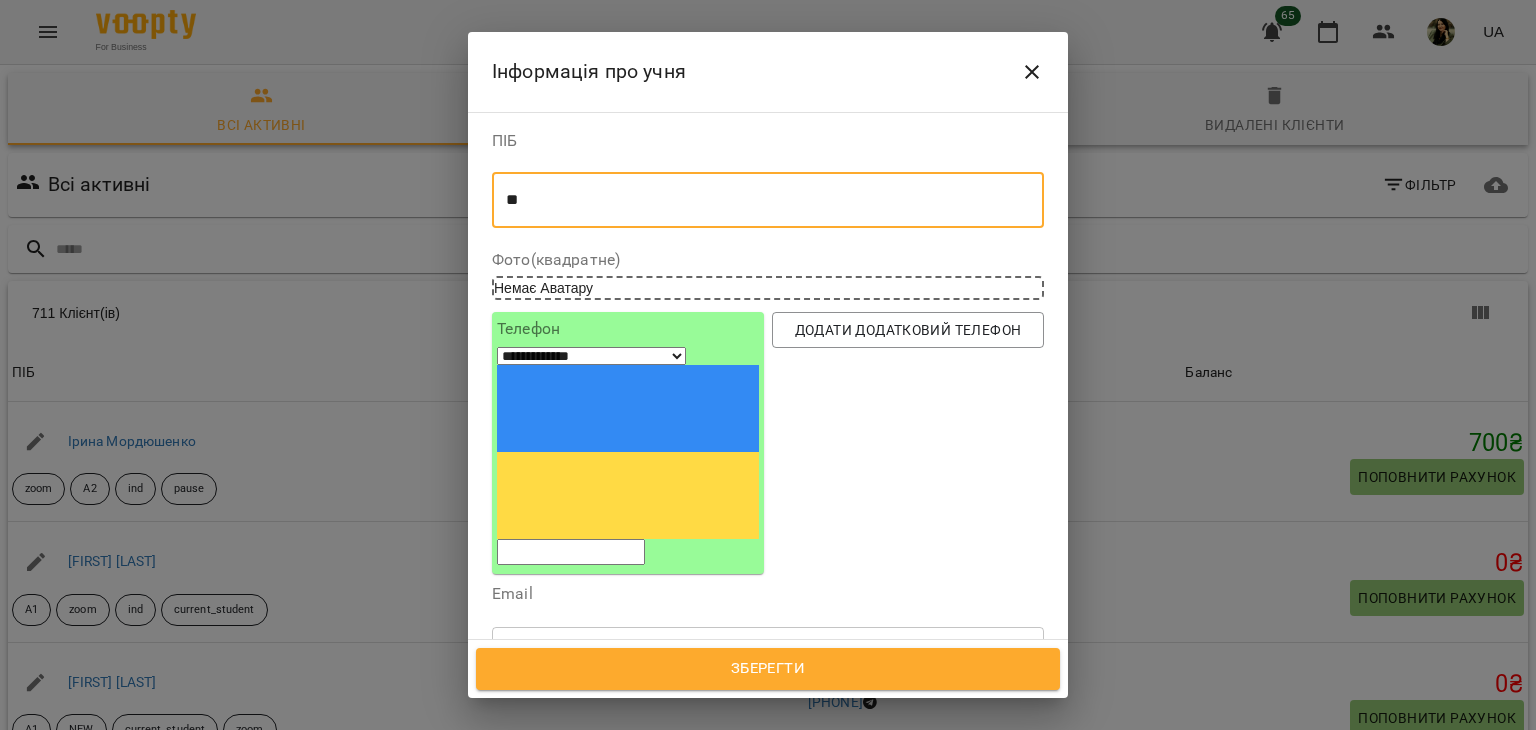 type on "*" 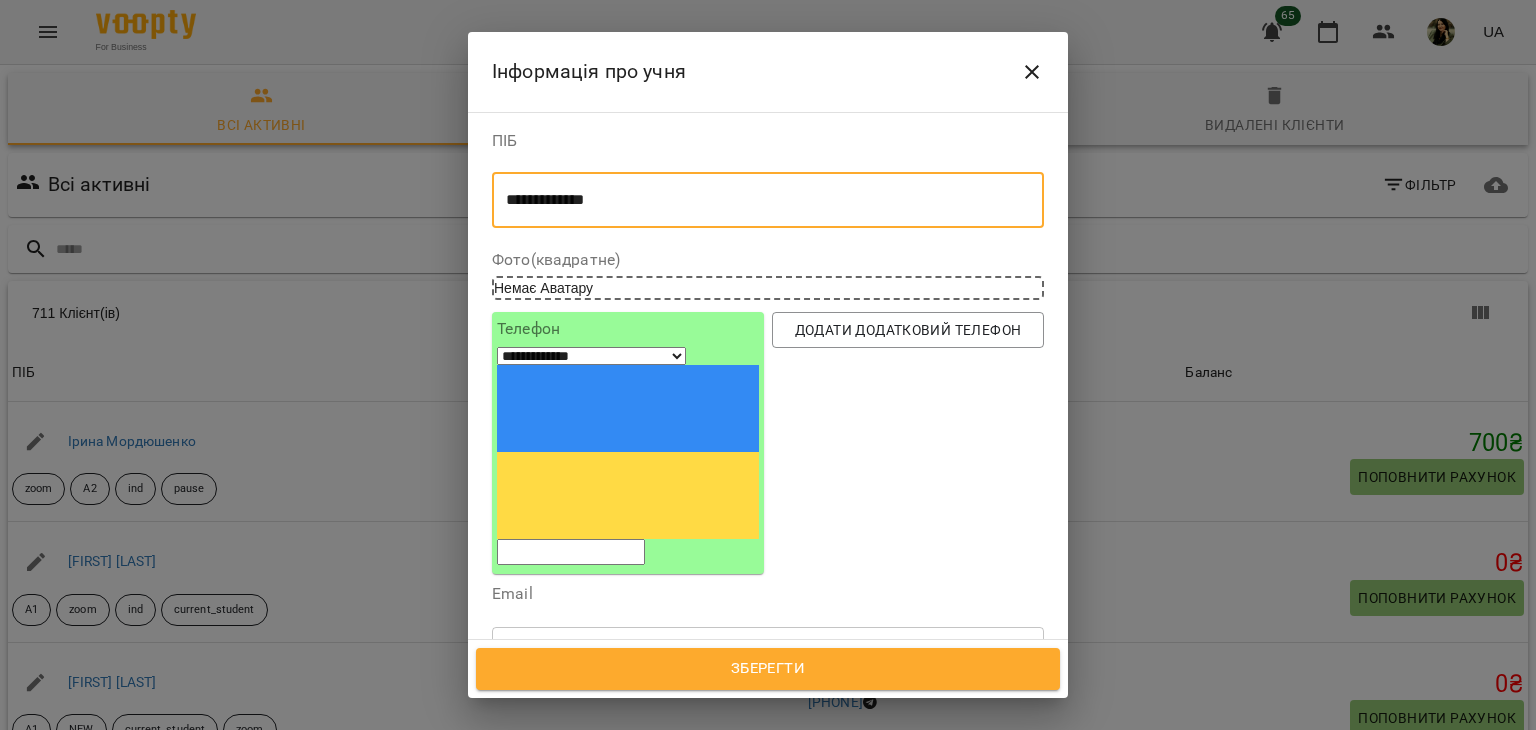 type on "**********" 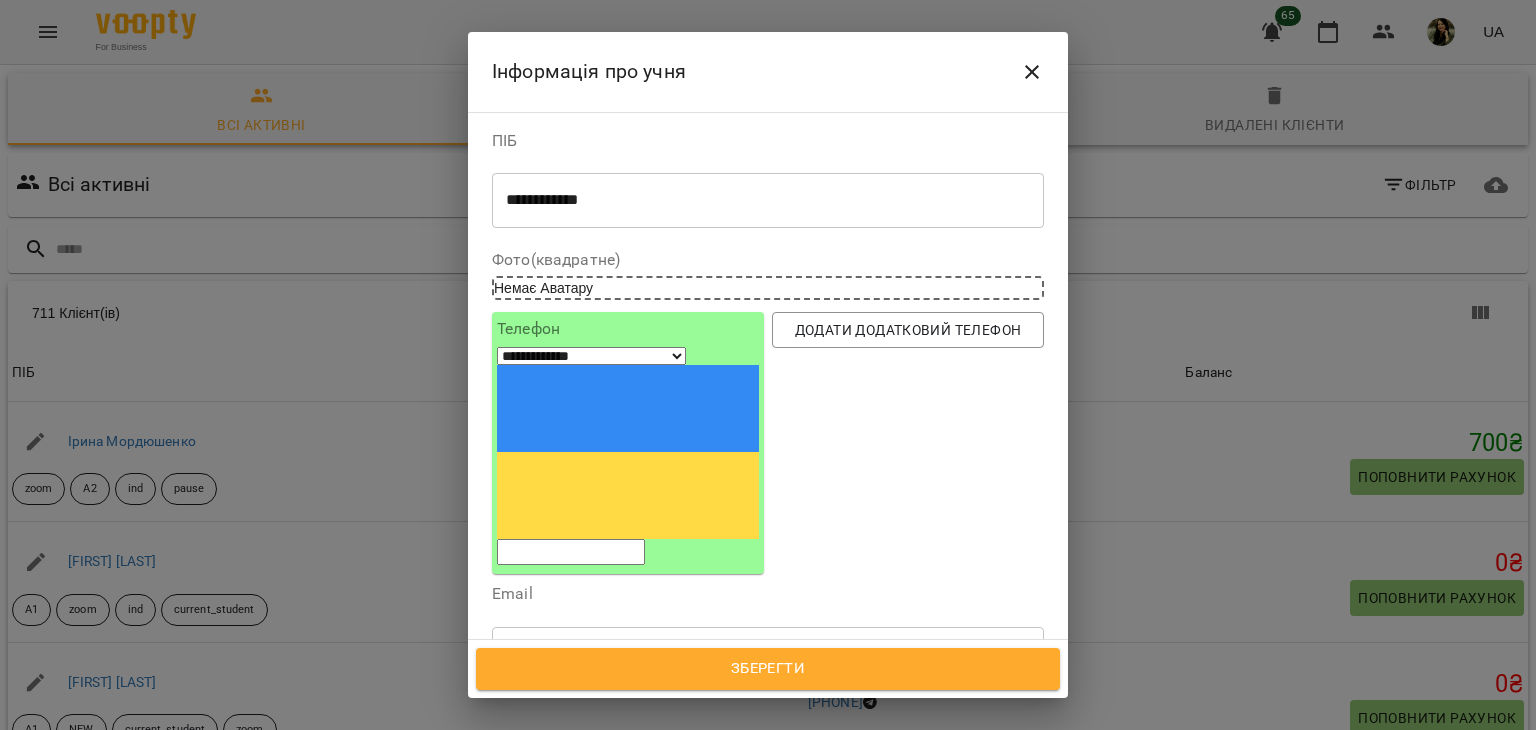 click at bounding box center (571, 552) 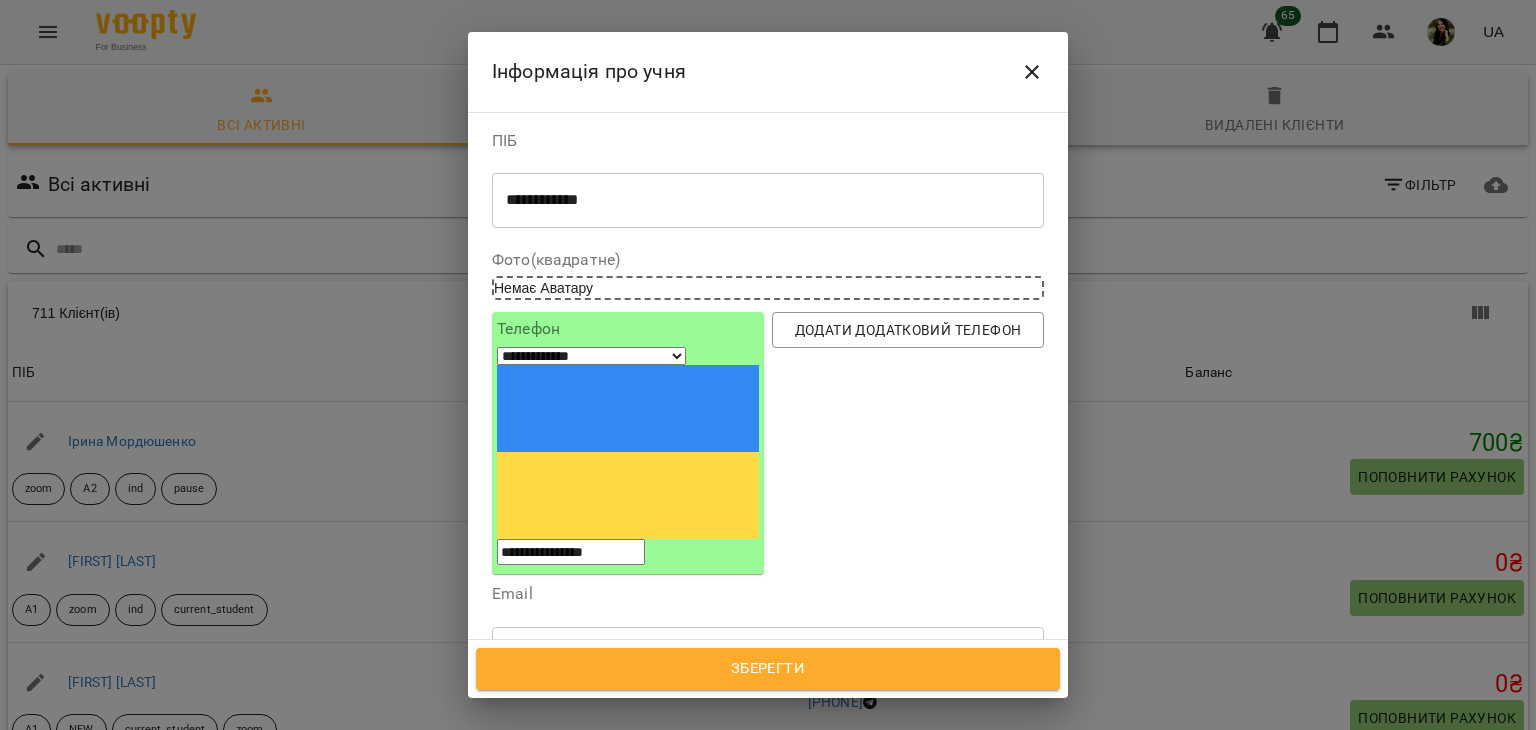 type on "**********" 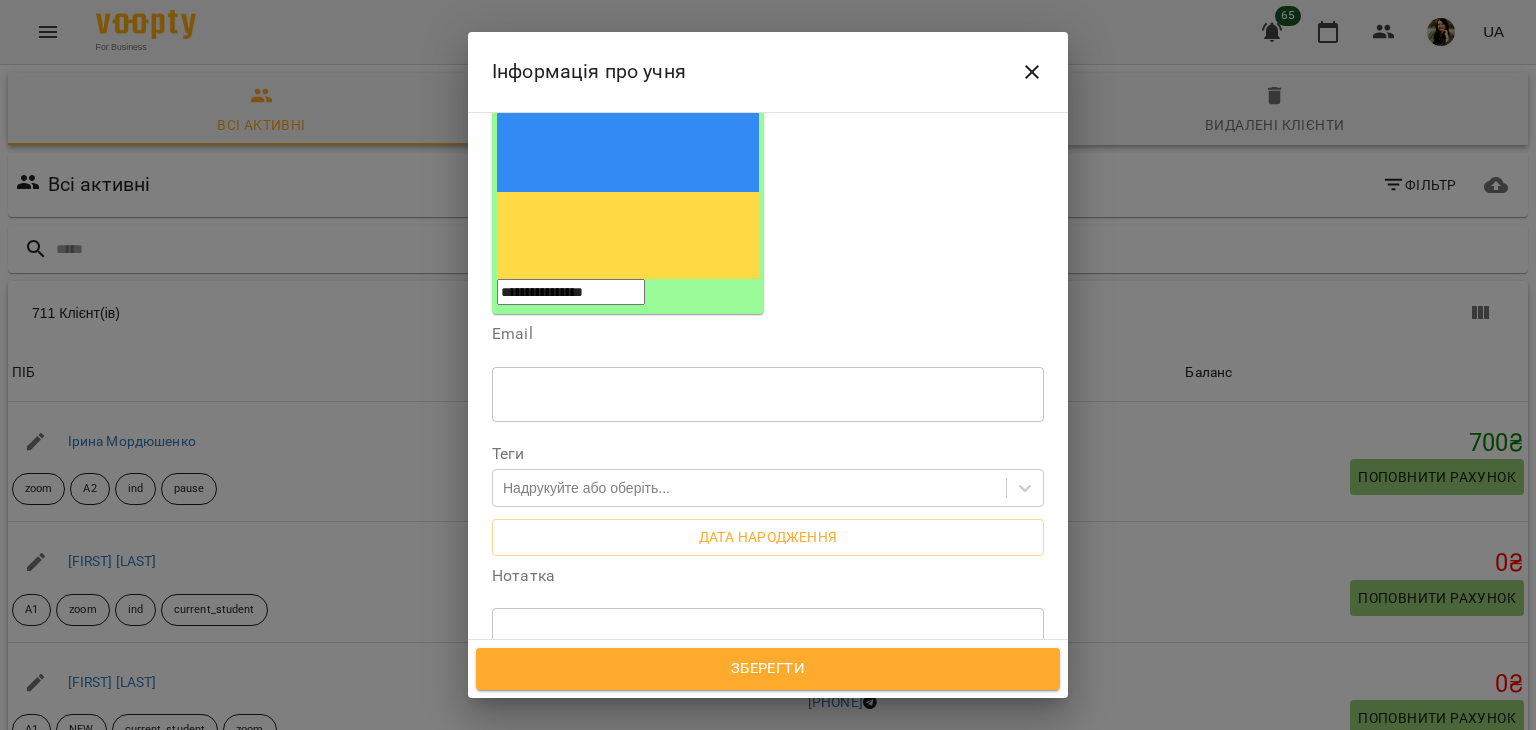 scroll, scrollTop: 268, scrollLeft: 0, axis: vertical 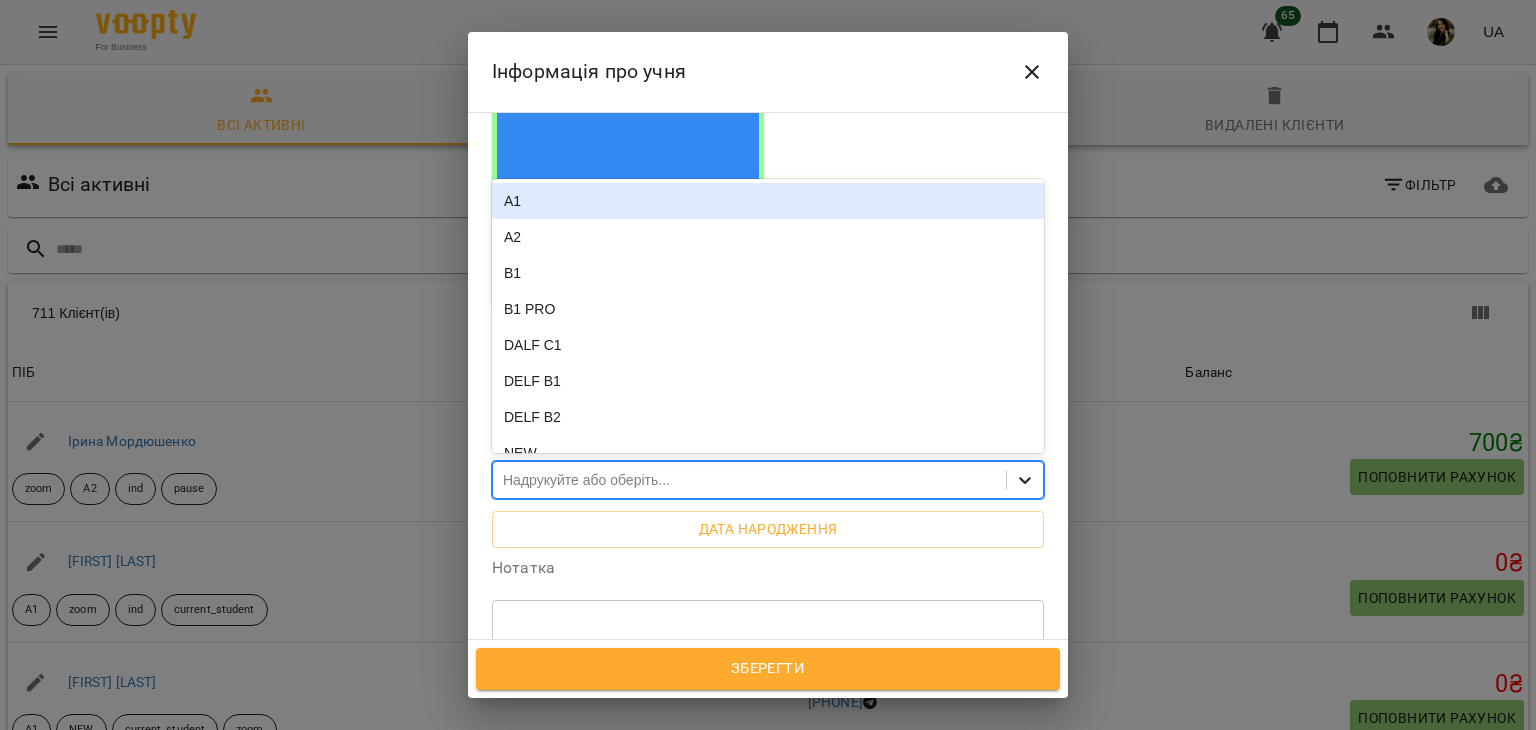click 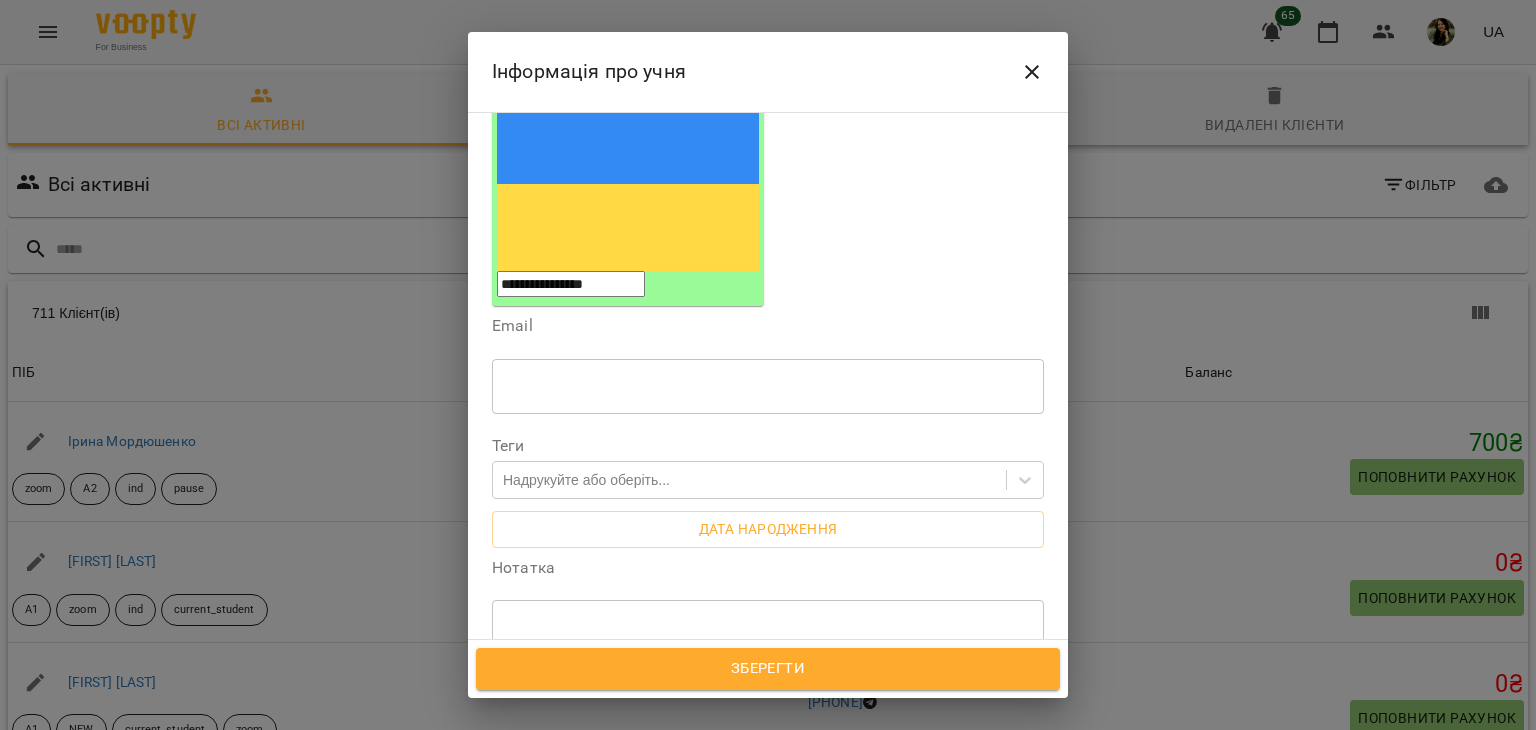 click on "**********" at bounding box center [768, 365] 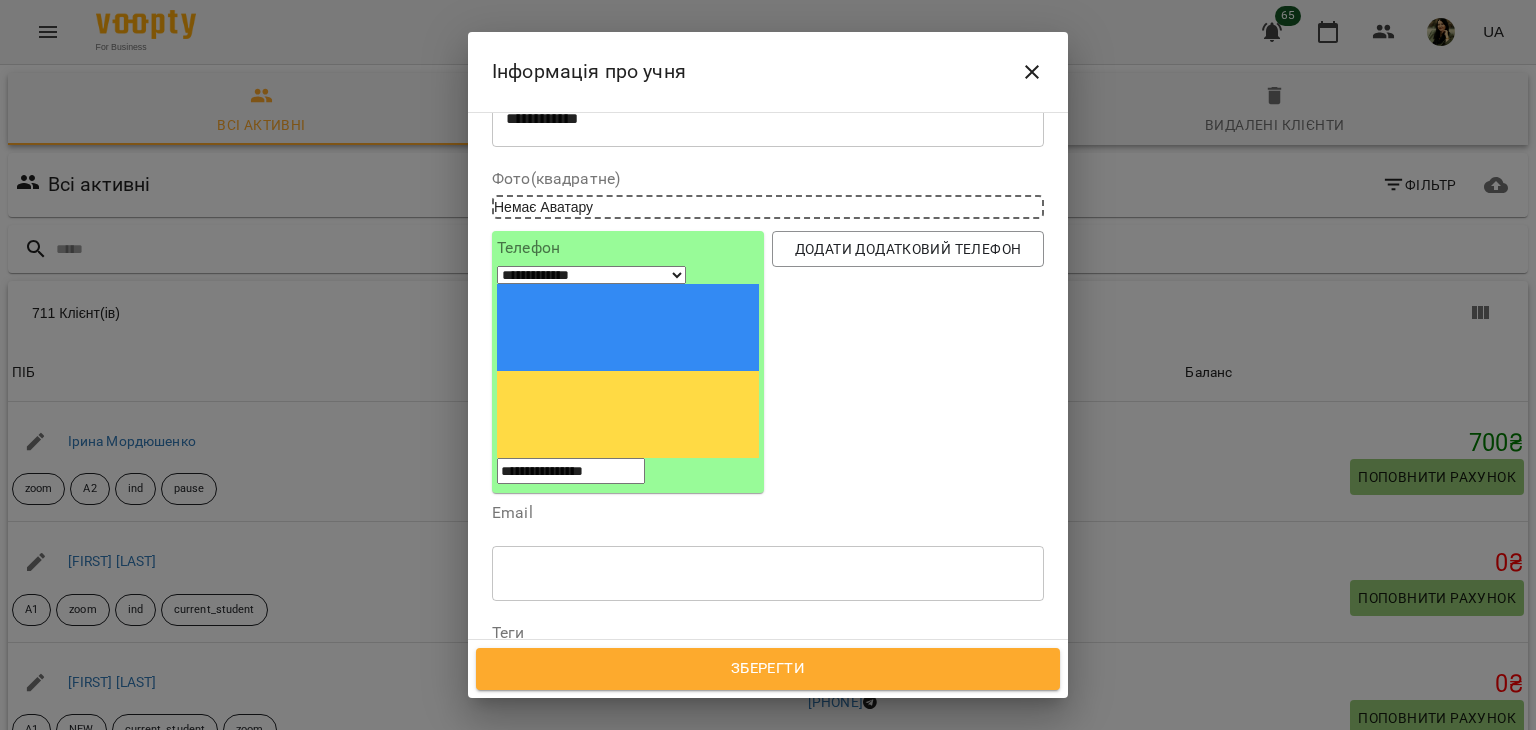 scroll, scrollTop: 53, scrollLeft: 0, axis: vertical 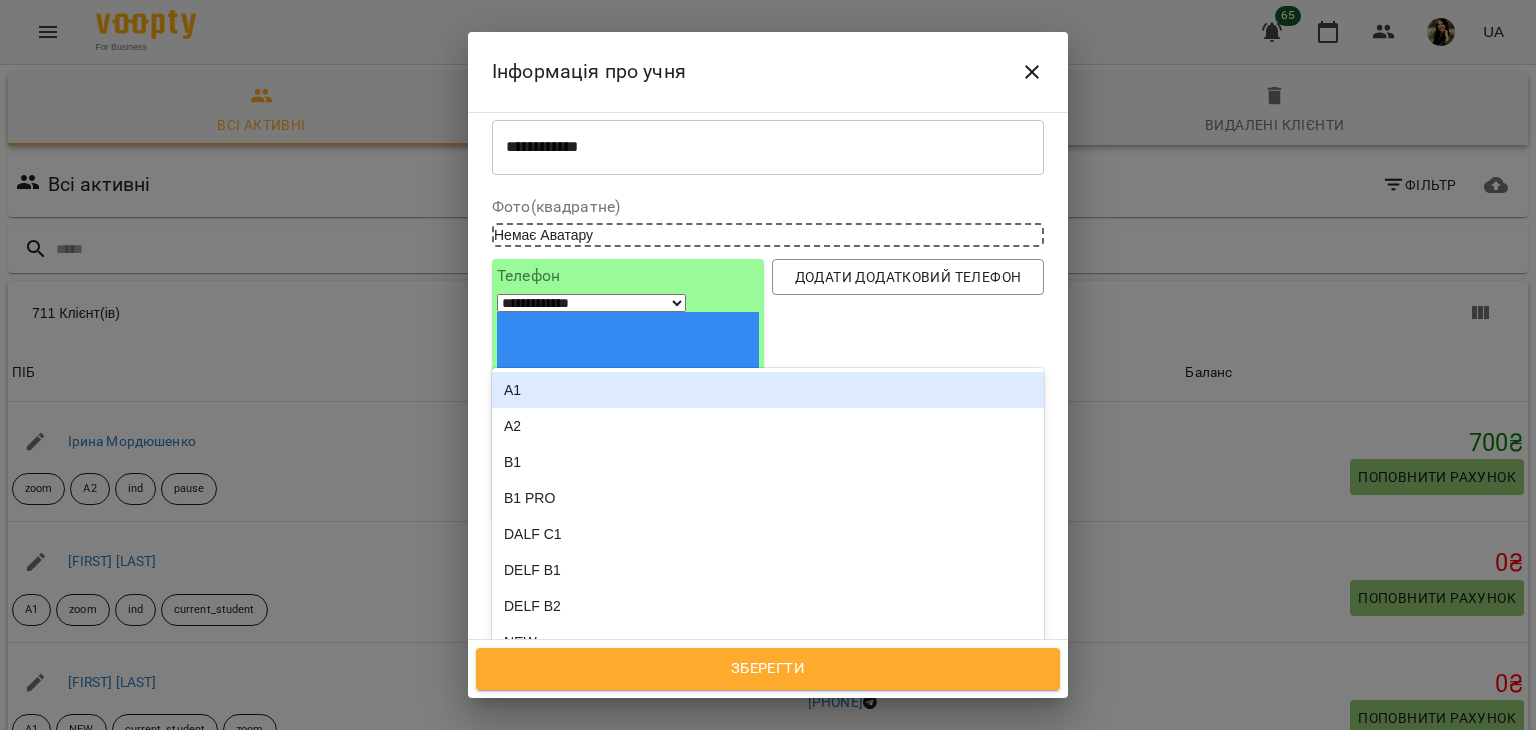click at bounding box center (1025, 695) 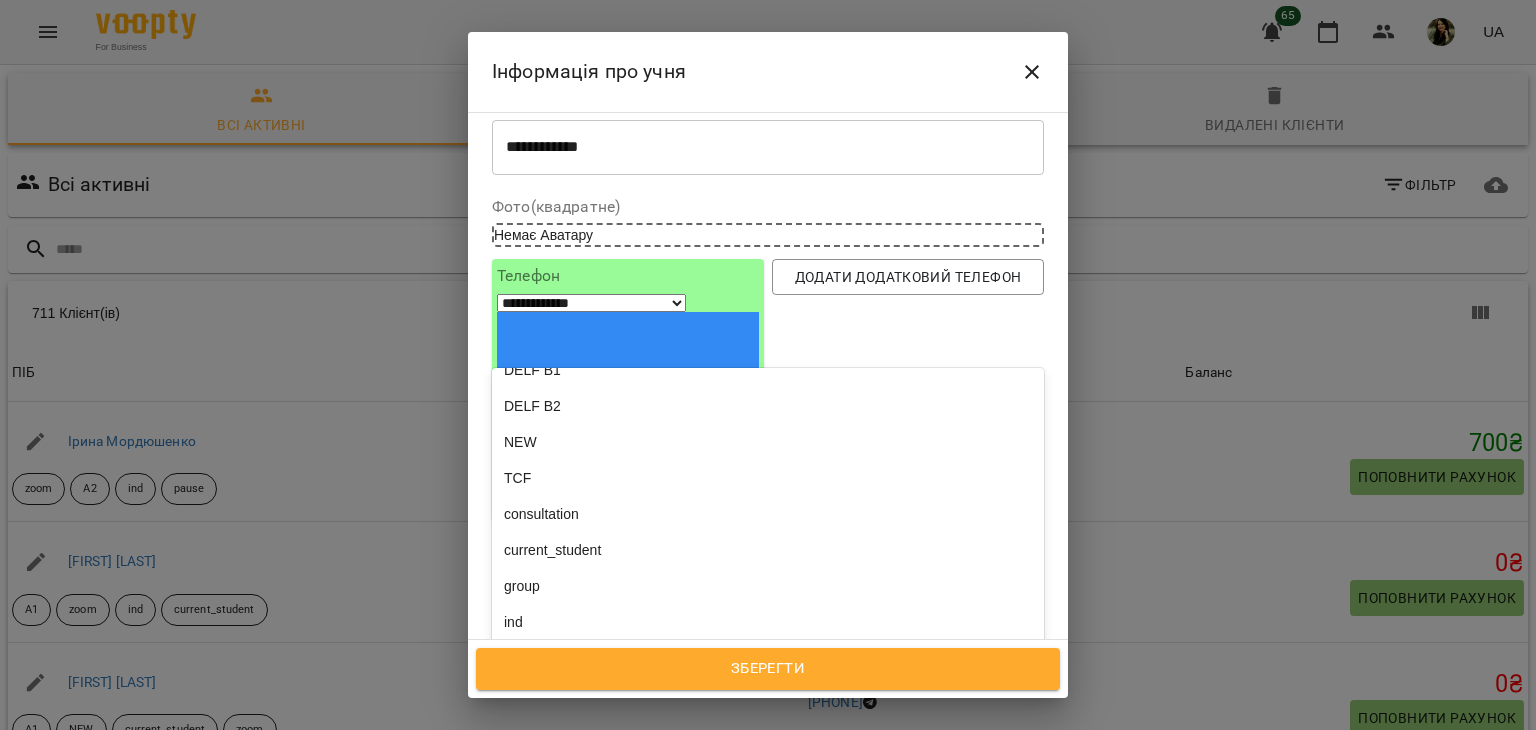 scroll, scrollTop: 212, scrollLeft: 0, axis: vertical 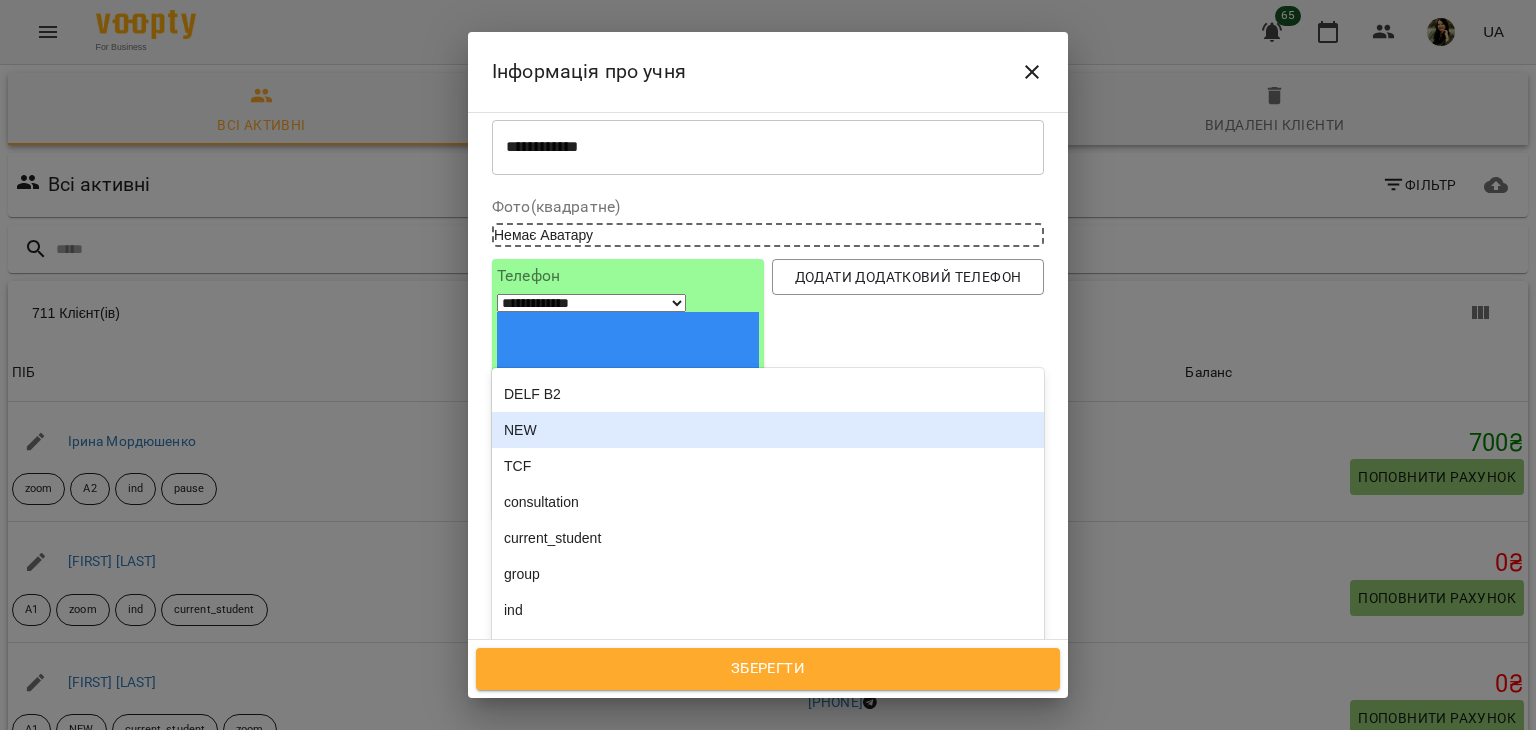 click on "NEW" at bounding box center [768, 430] 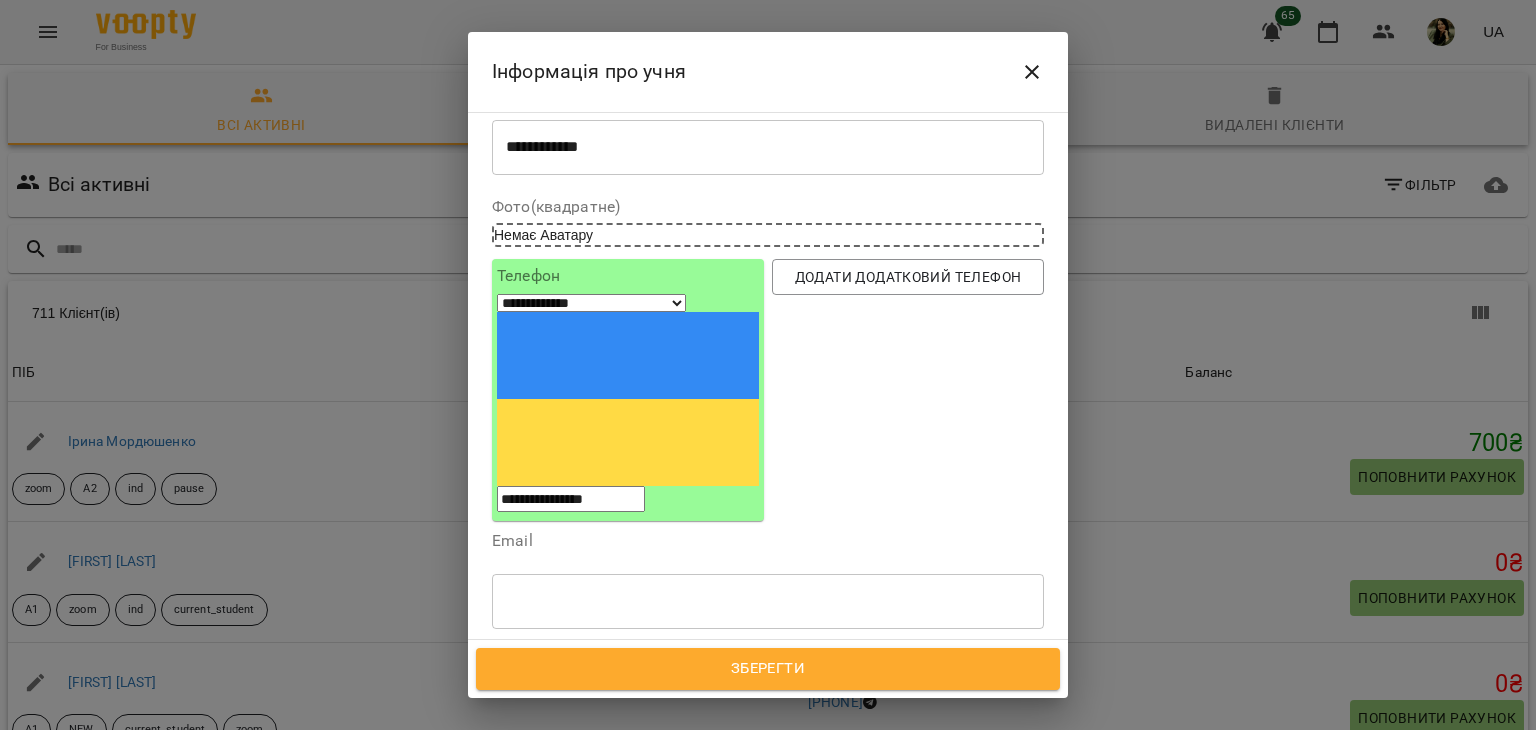click at bounding box center (1025, 695) 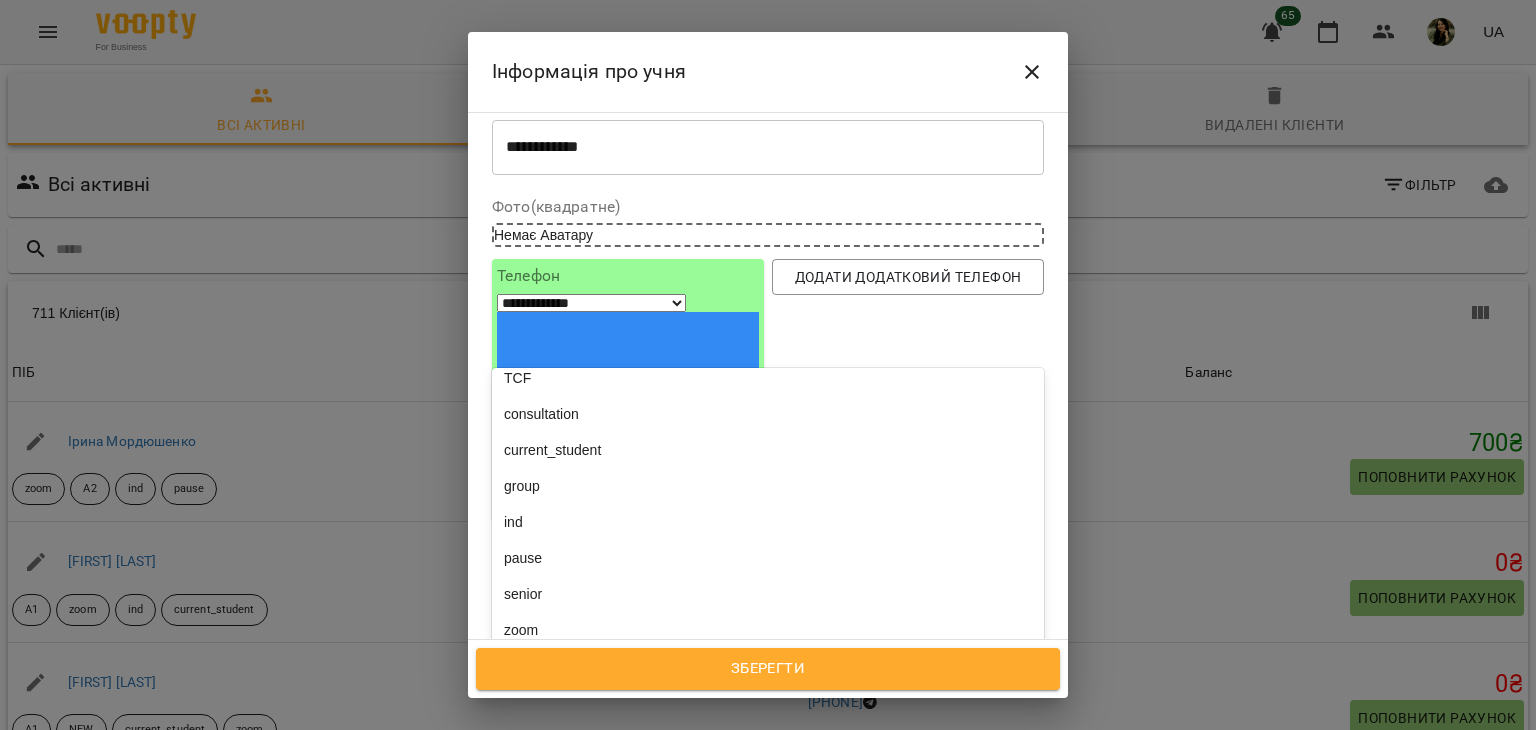 scroll, scrollTop: 270, scrollLeft: 0, axis: vertical 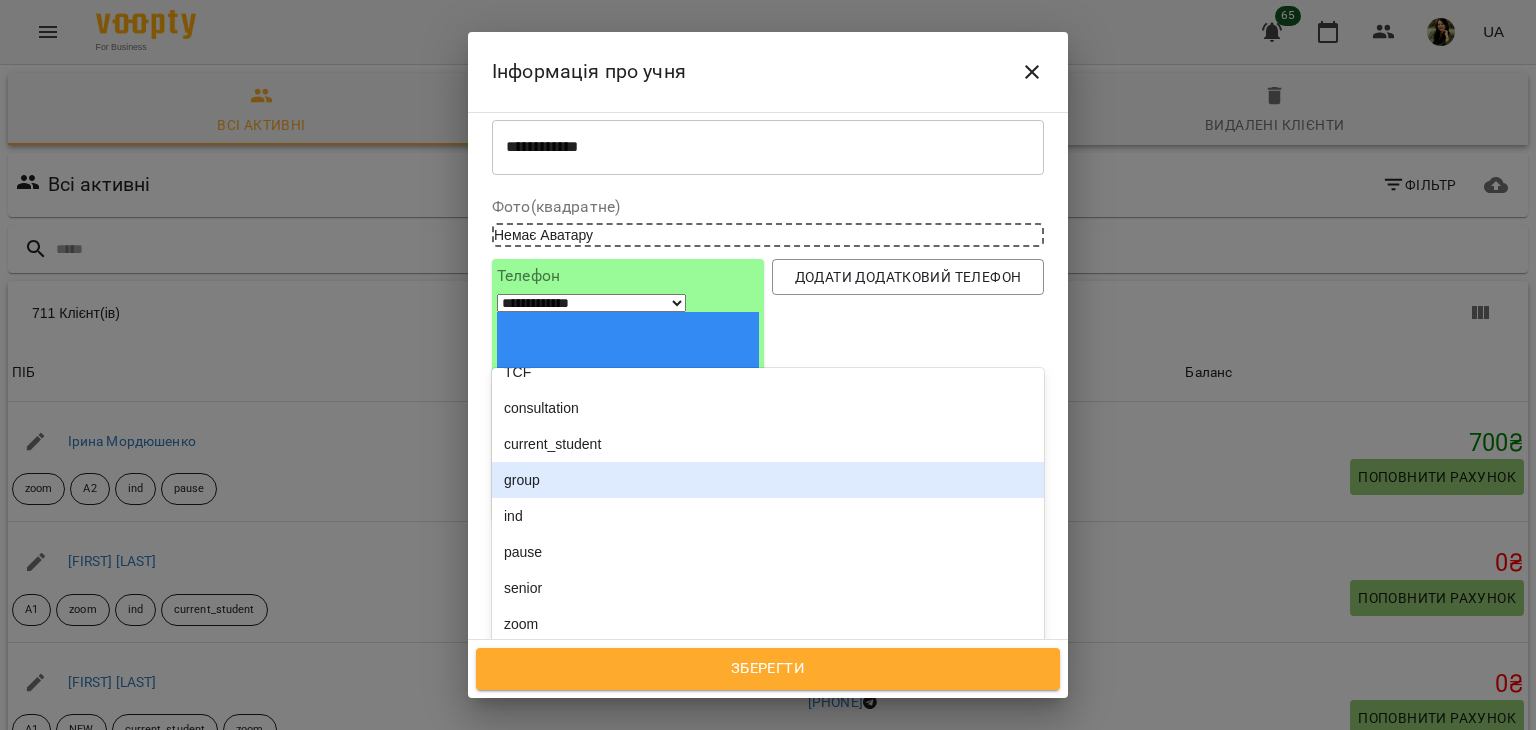 click on "group" at bounding box center [768, 480] 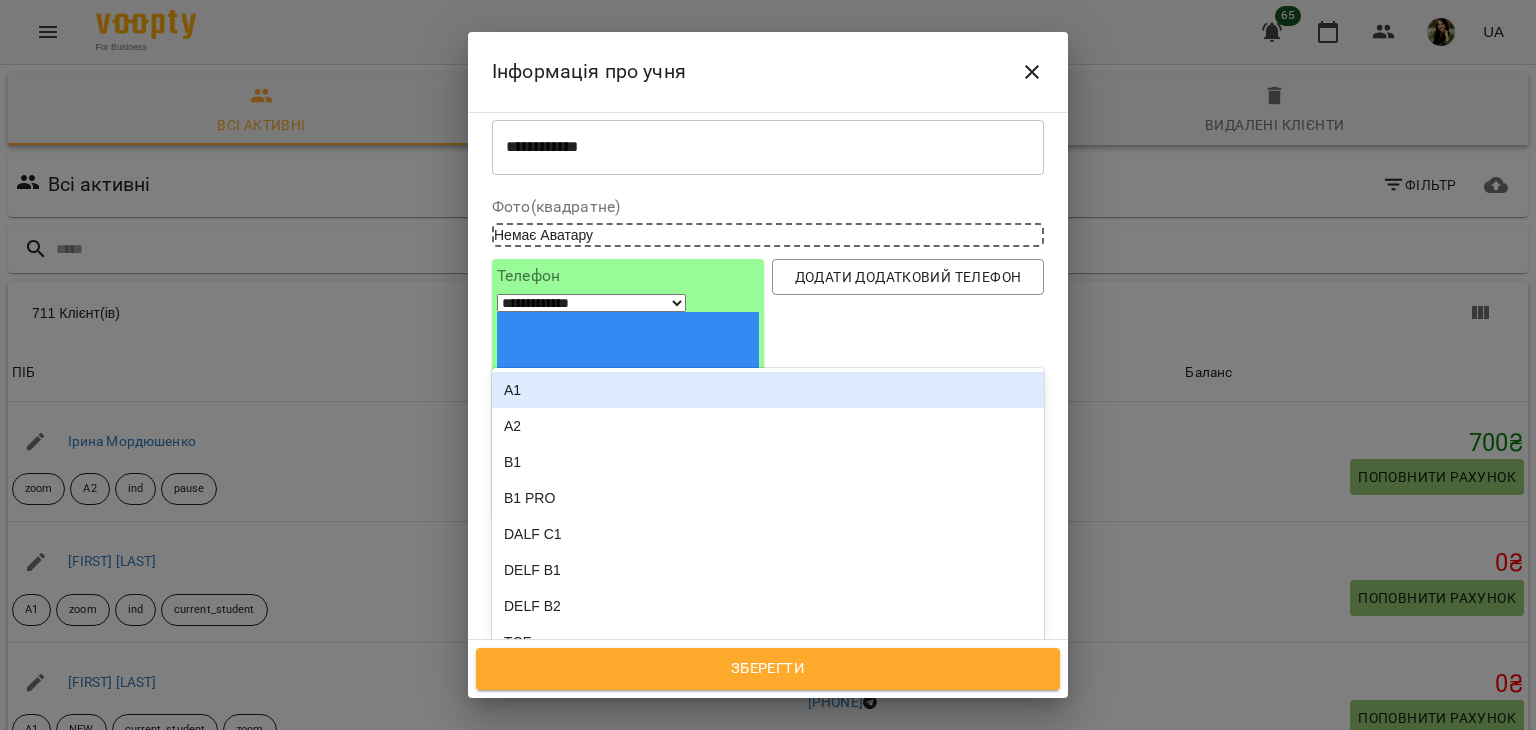 click 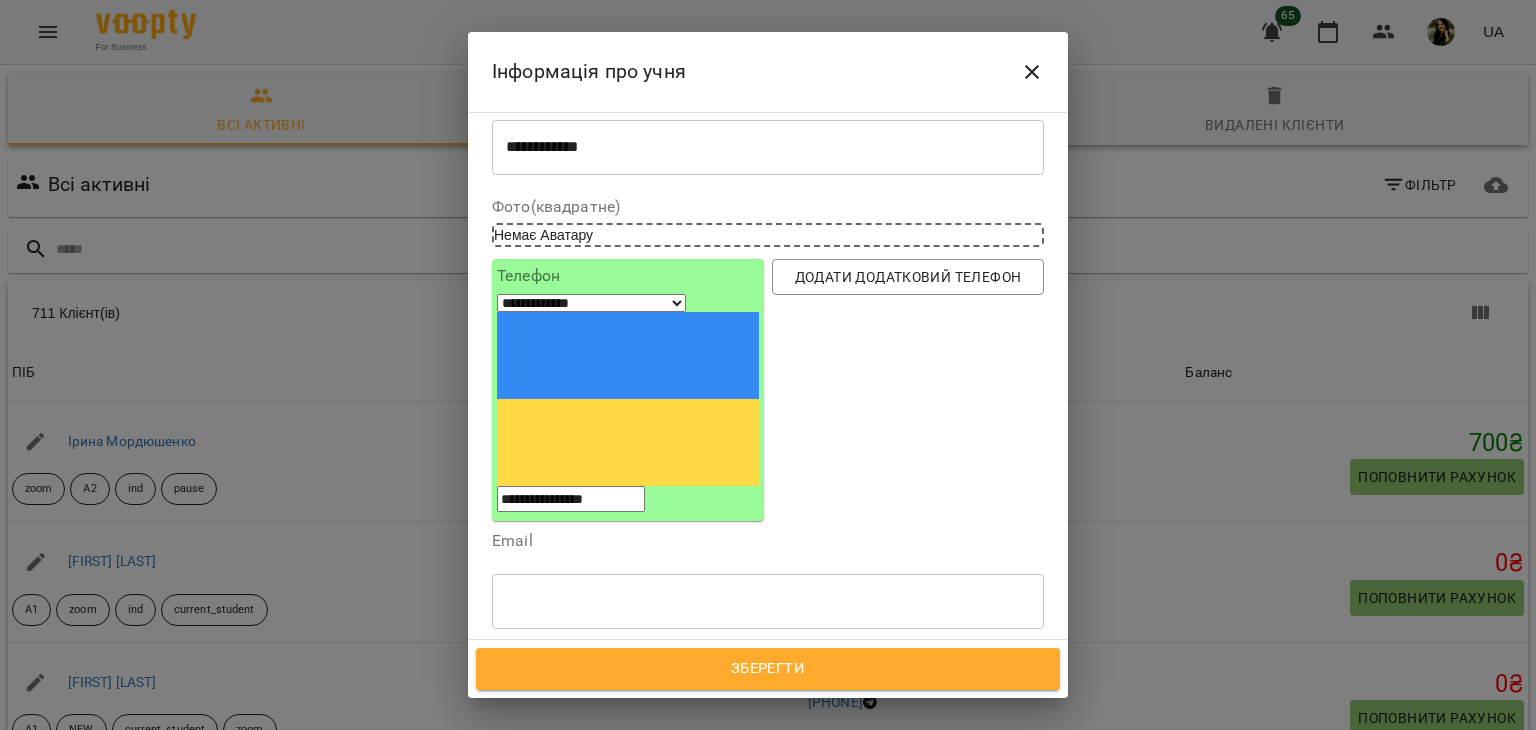 click 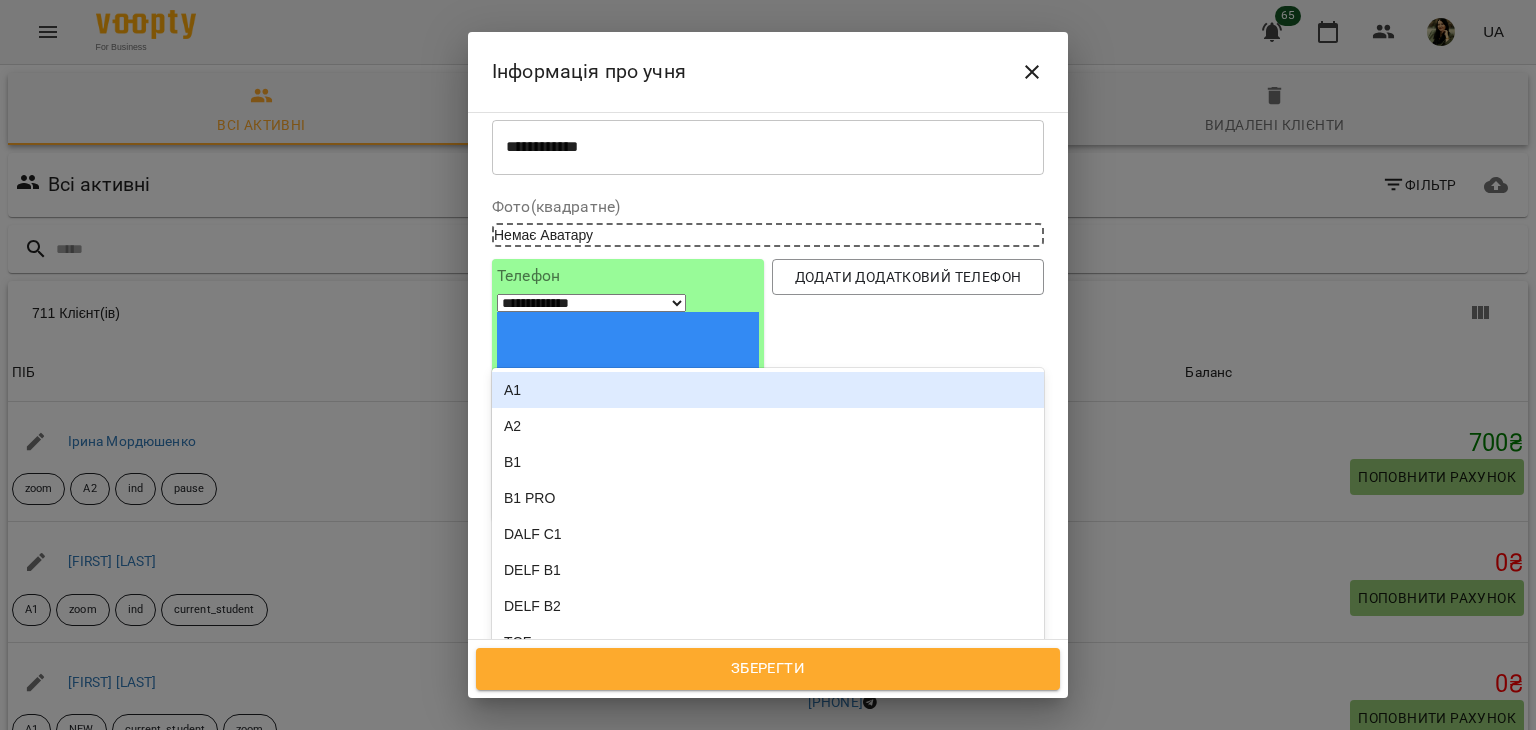 click at bounding box center (1025, 695) 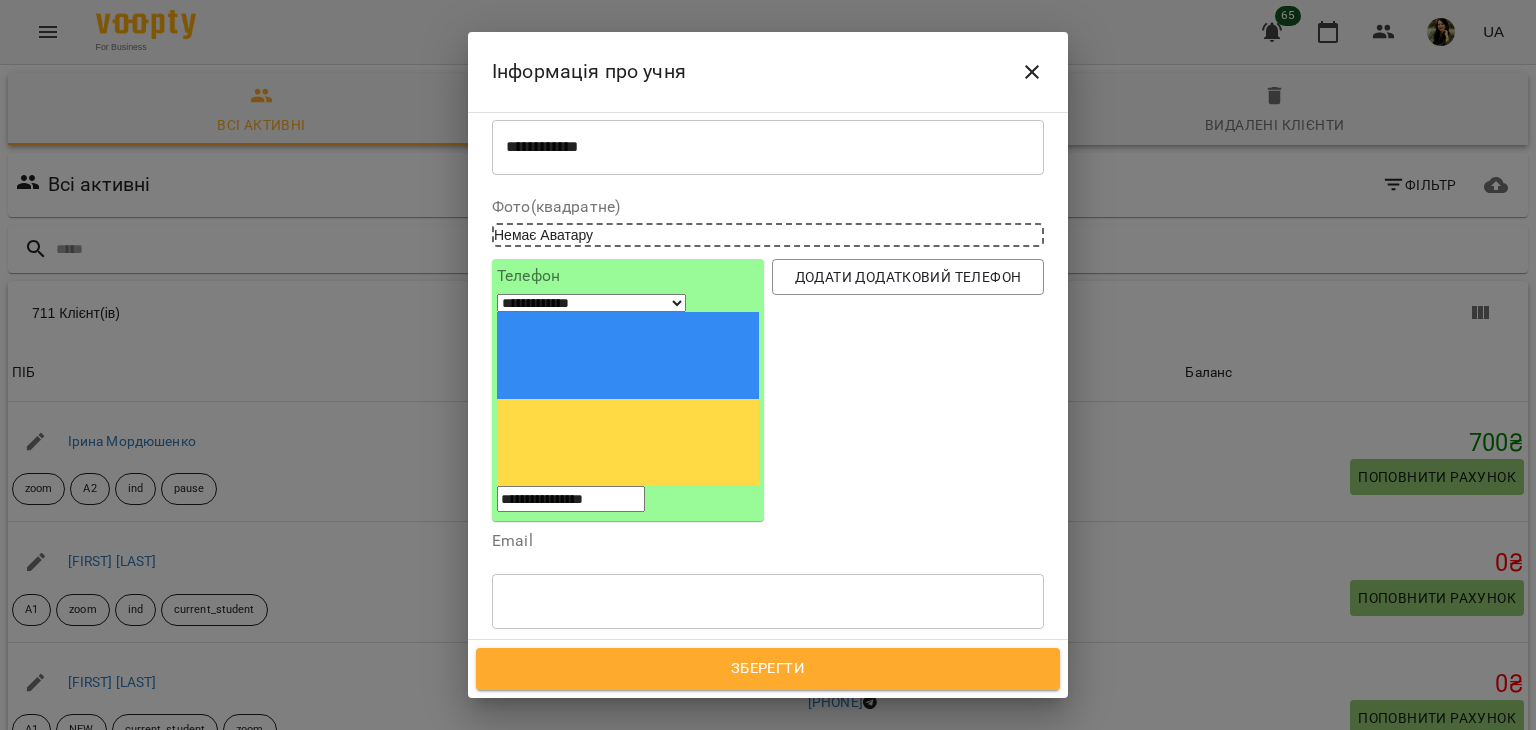 click 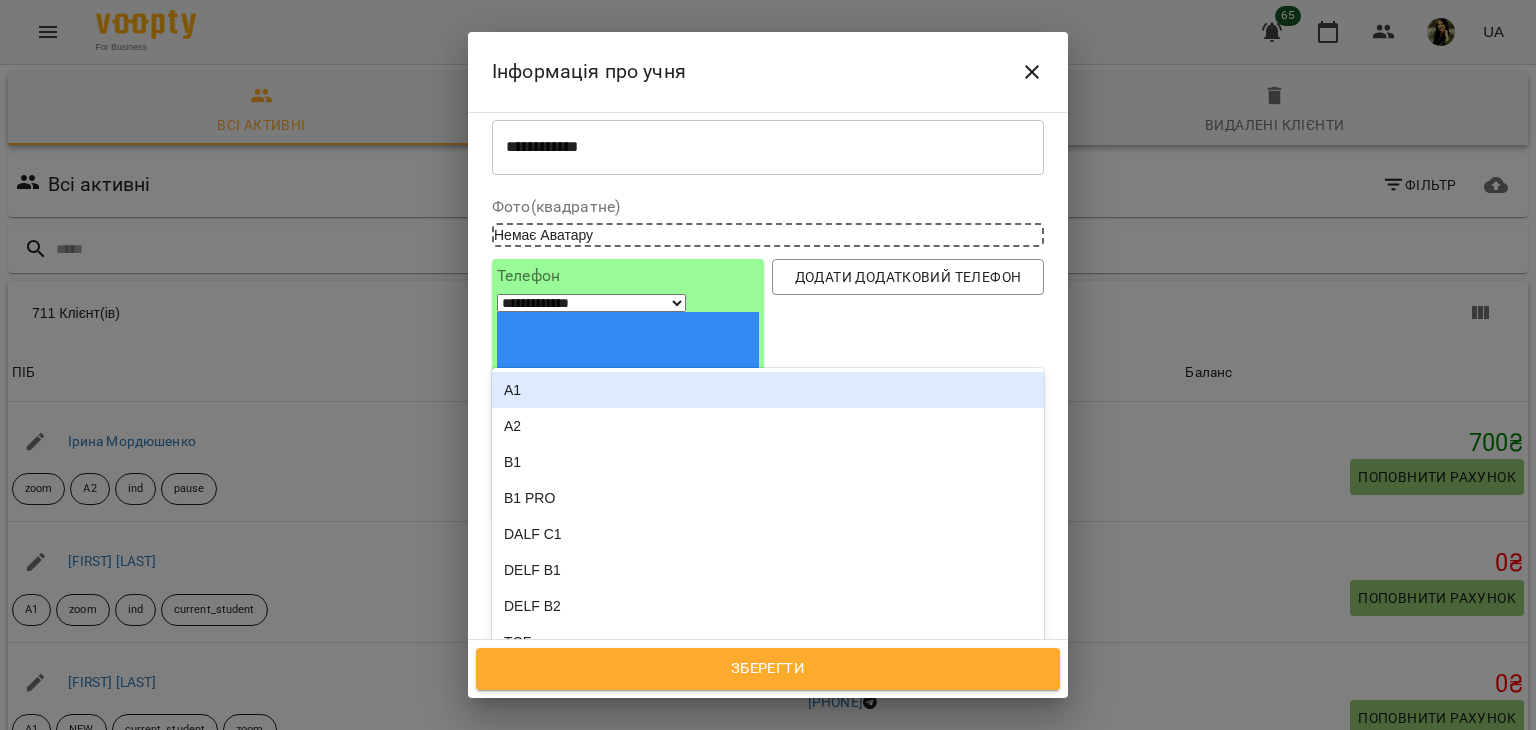 click 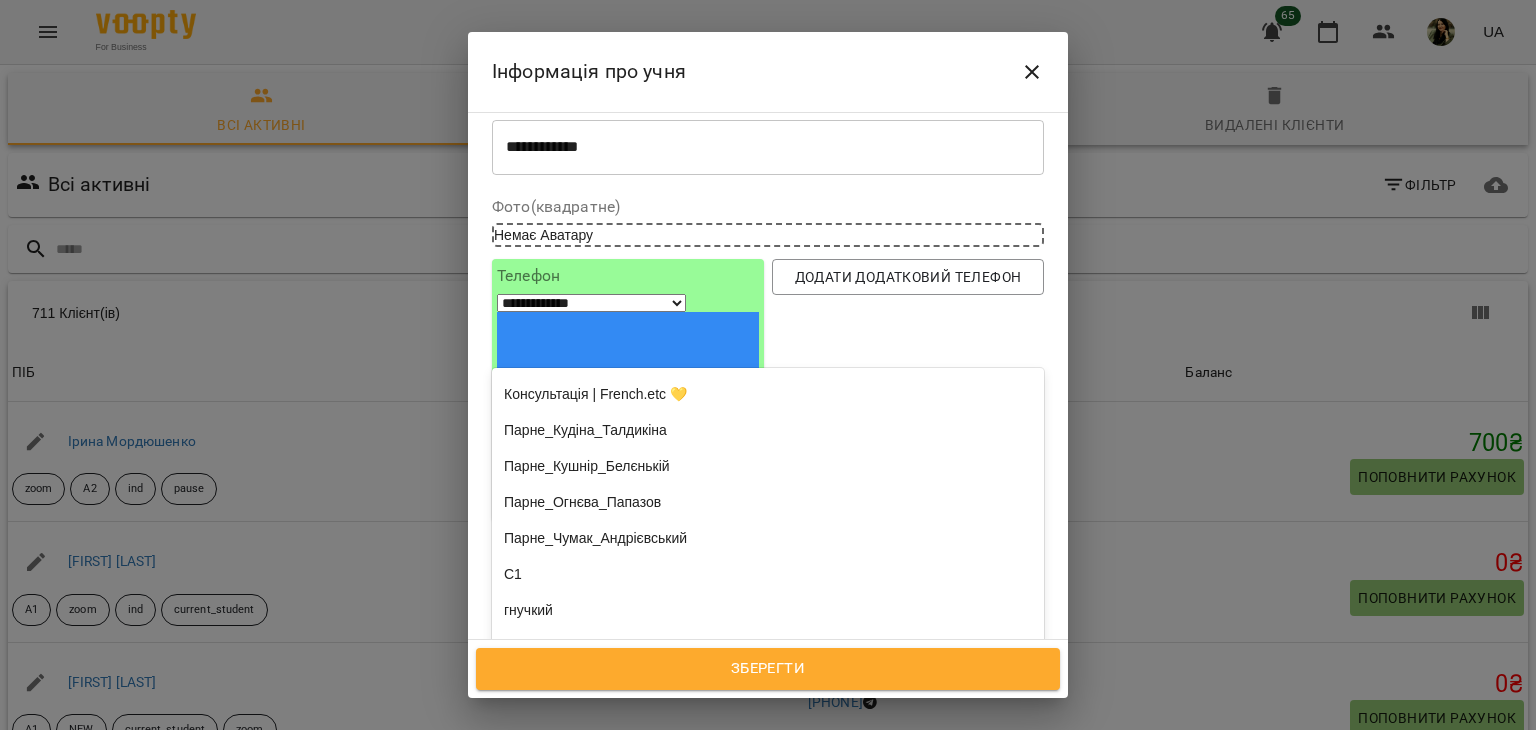 scroll, scrollTop: 1689, scrollLeft: 0, axis: vertical 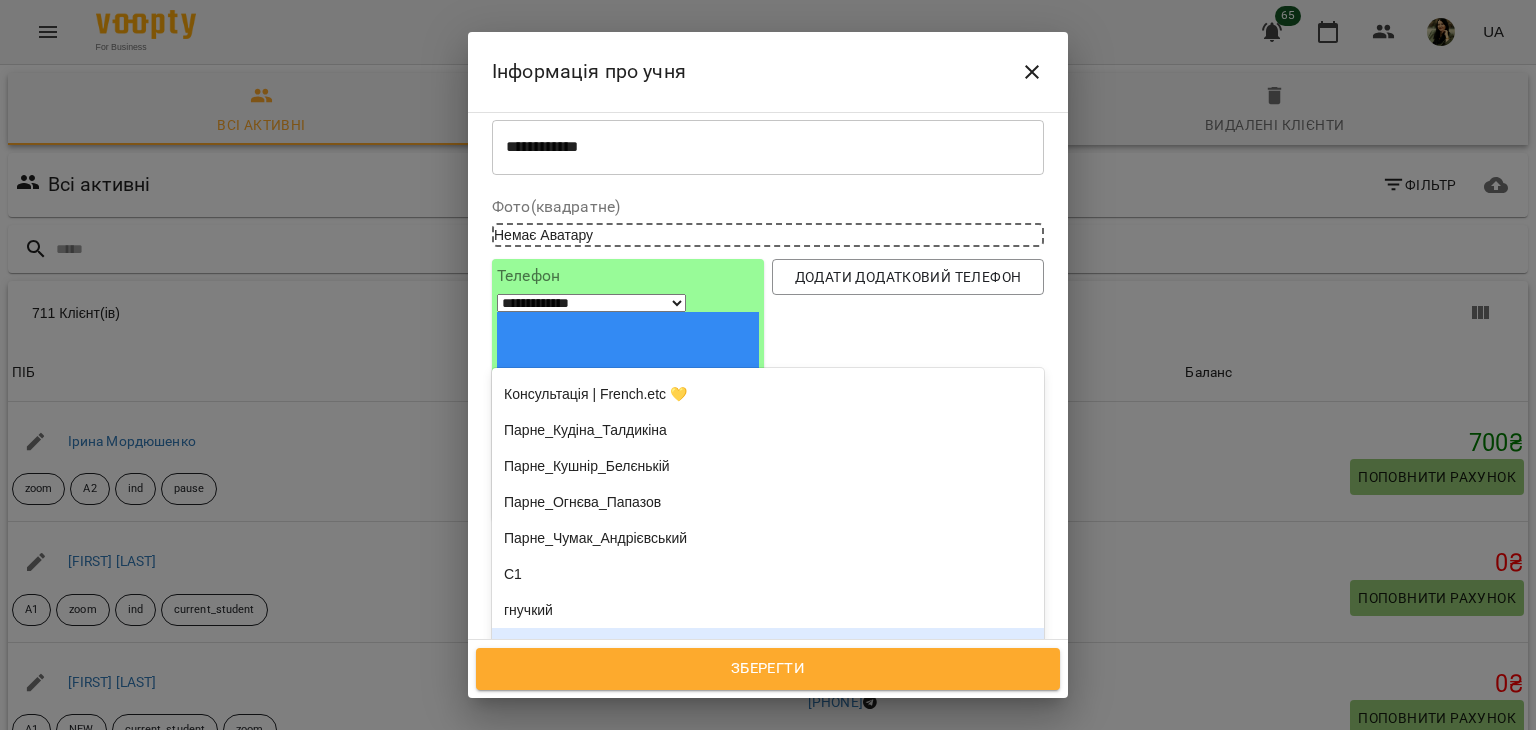 click on "A1 A2 B1 B1 PRO DALF C1 DELF B1 DELF B2 TCF consultation current_student ind pause senior zoom А1 А2 В1 В2 В2+ PRO Група 11 С1 Група 12 А1 Група 14 А1 Група 15 А1 Група 16 А1 Група 44 В2 Група 45 B1 Група 50 B1 Група 51 B1 Група 53 B1 Група 62 B1 Група 70 А2 Група 71 А2 Група 77 А2 Група 78 А2 Група 81 A1 Група 82 А2 Група 84 A2 Група 86 А2 Група 88 A1 Група 89 B2 Група 90 A1 Група 93 А1 Група 97 В2 Консультація | French.etc 💛 Парне_Кудіна_Талдикіна Парне_Кушнір_Белєнькій  Парне_Огнєва_Папазов Парне_Чумак_Андрієвський С1 гнучкий пробне" at bounding box center (768, 518) 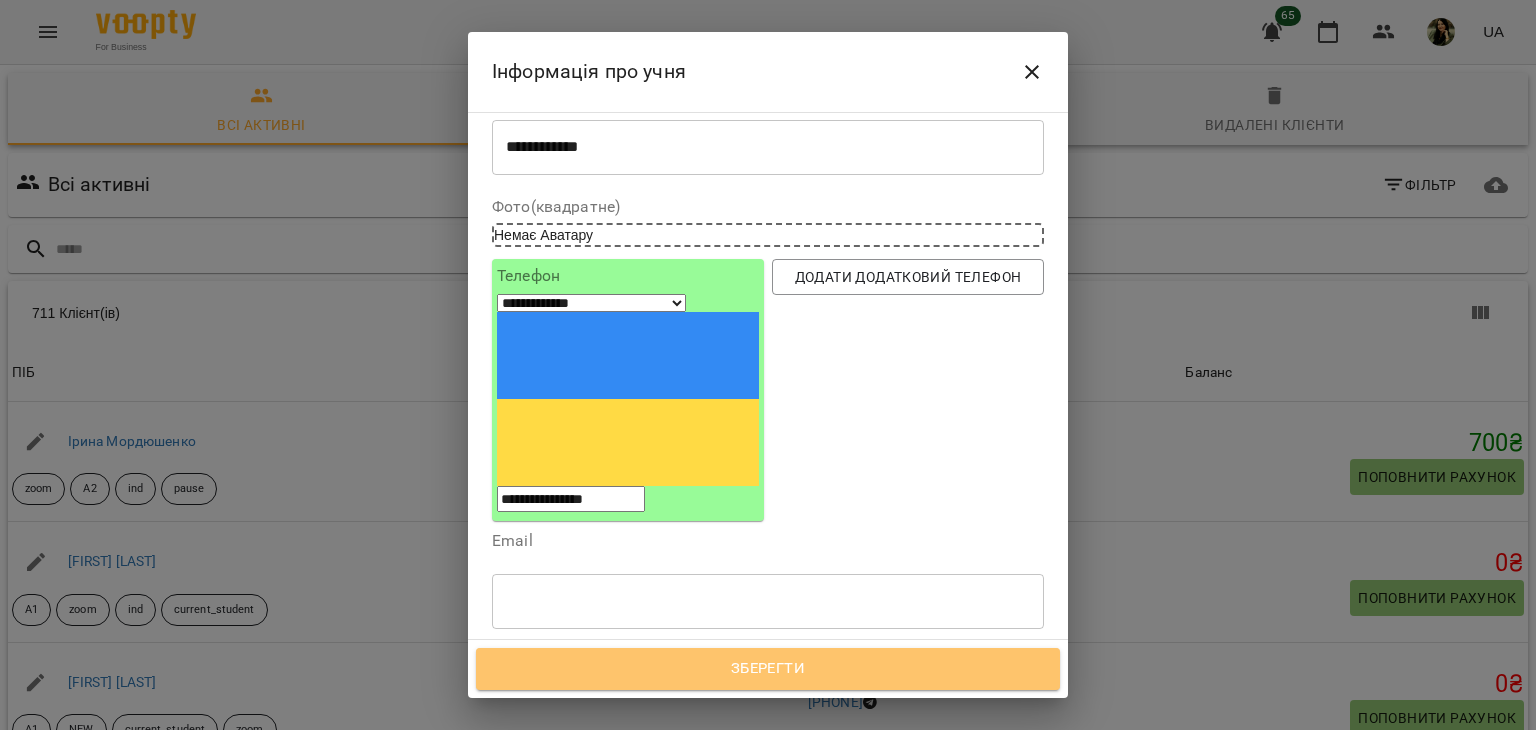 click on "Зберегти" at bounding box center [768, 669] 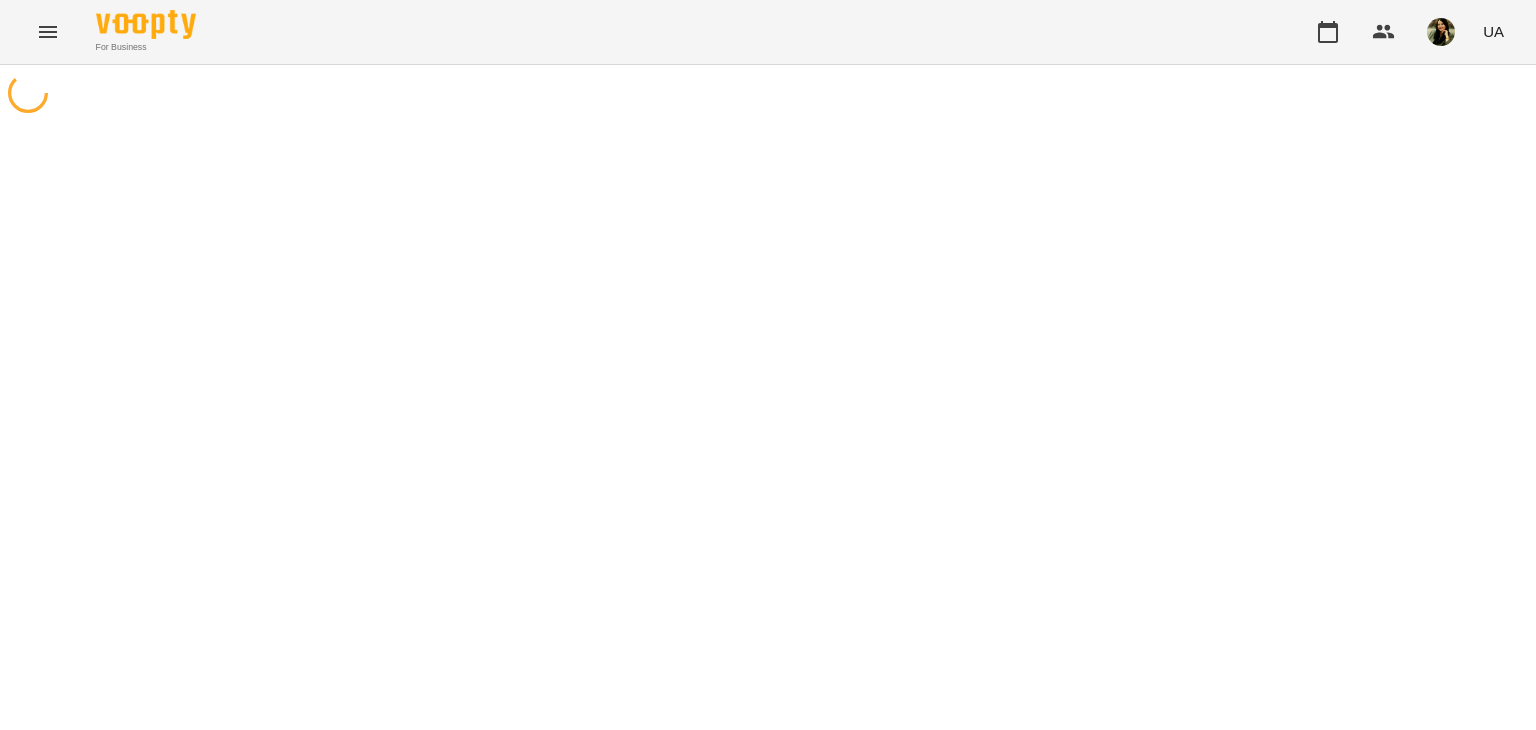 scroll, scrollTop: 0, scrollLeft: 0, axis: both 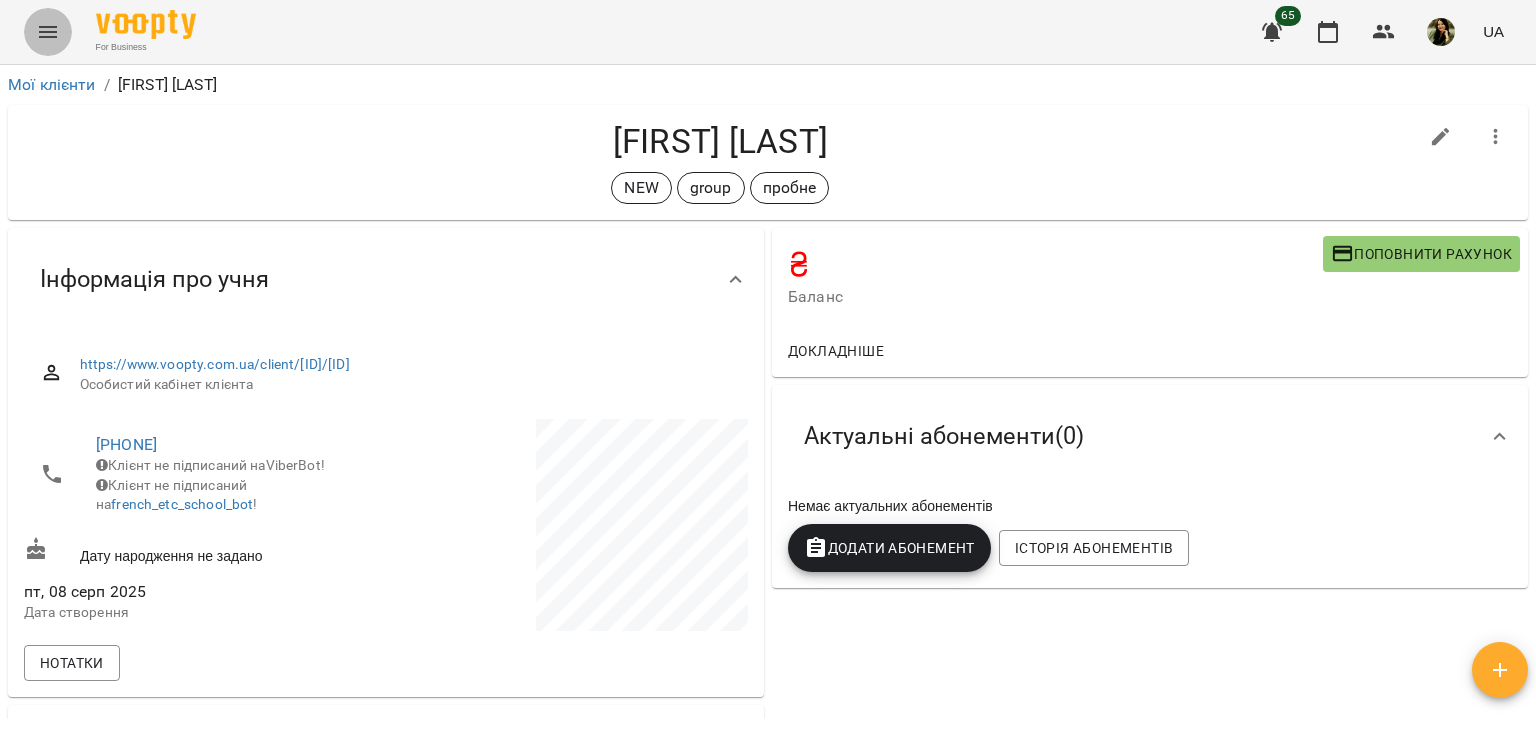 click at bounding box center (48, 32) 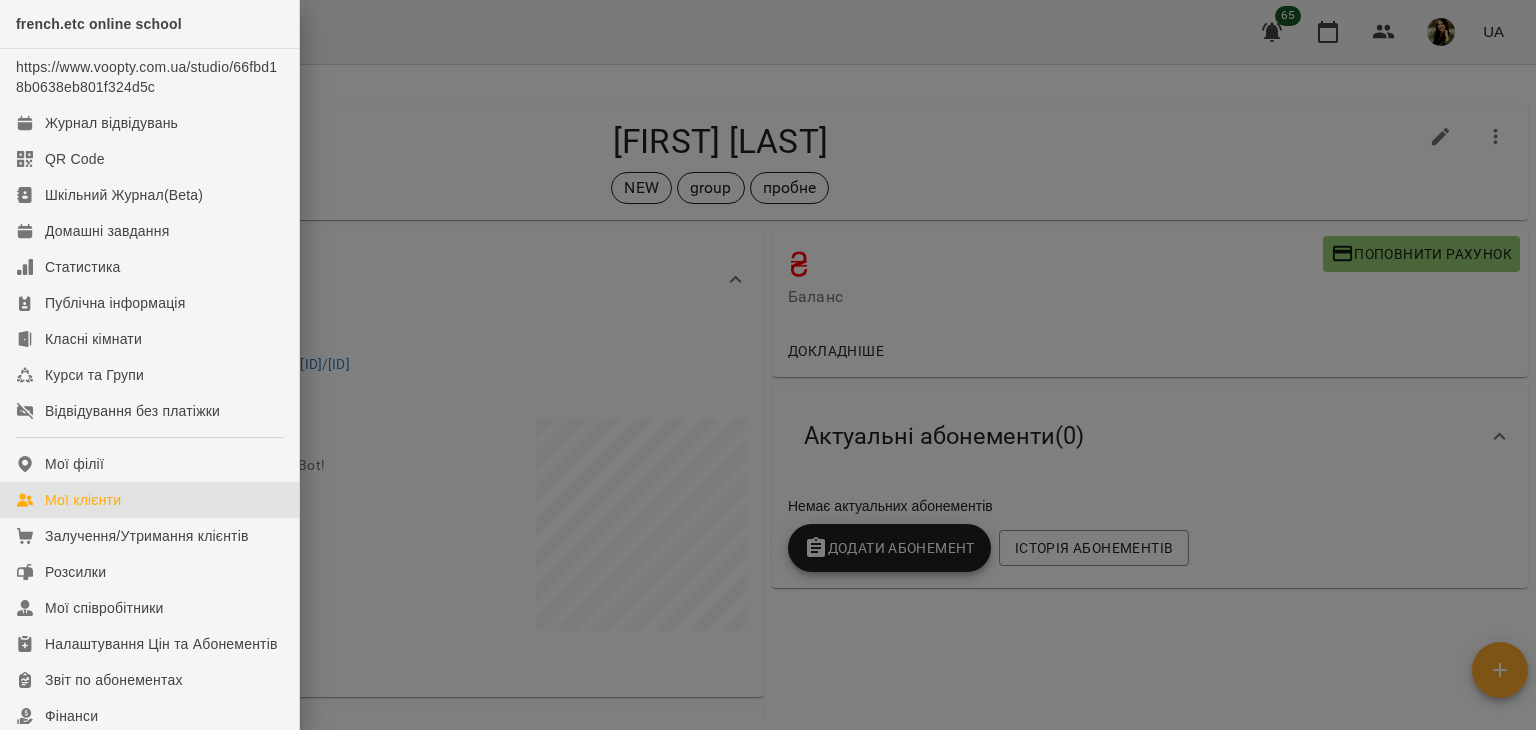 click on "Мої клієнти" at bounding box center [149, 500] 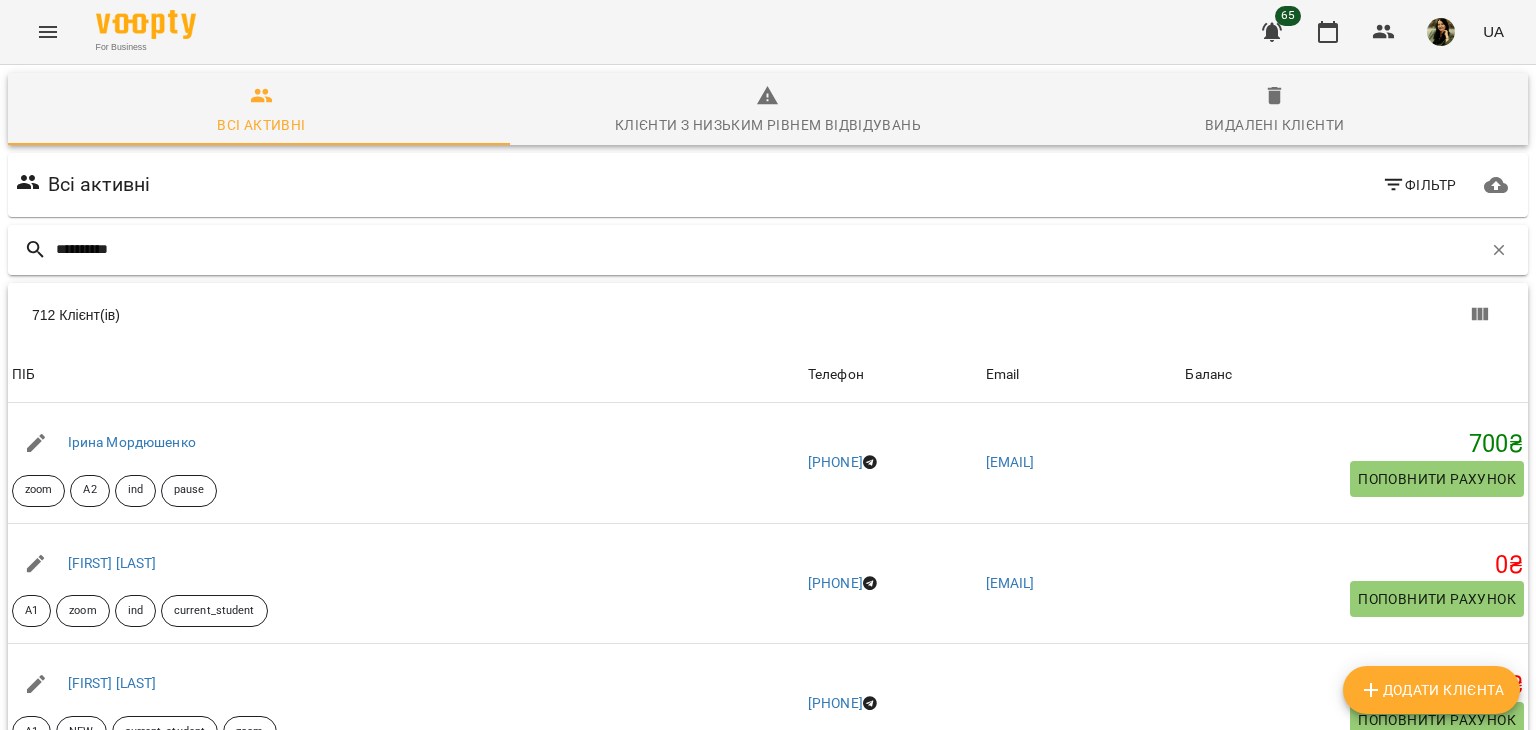 type on "*********" 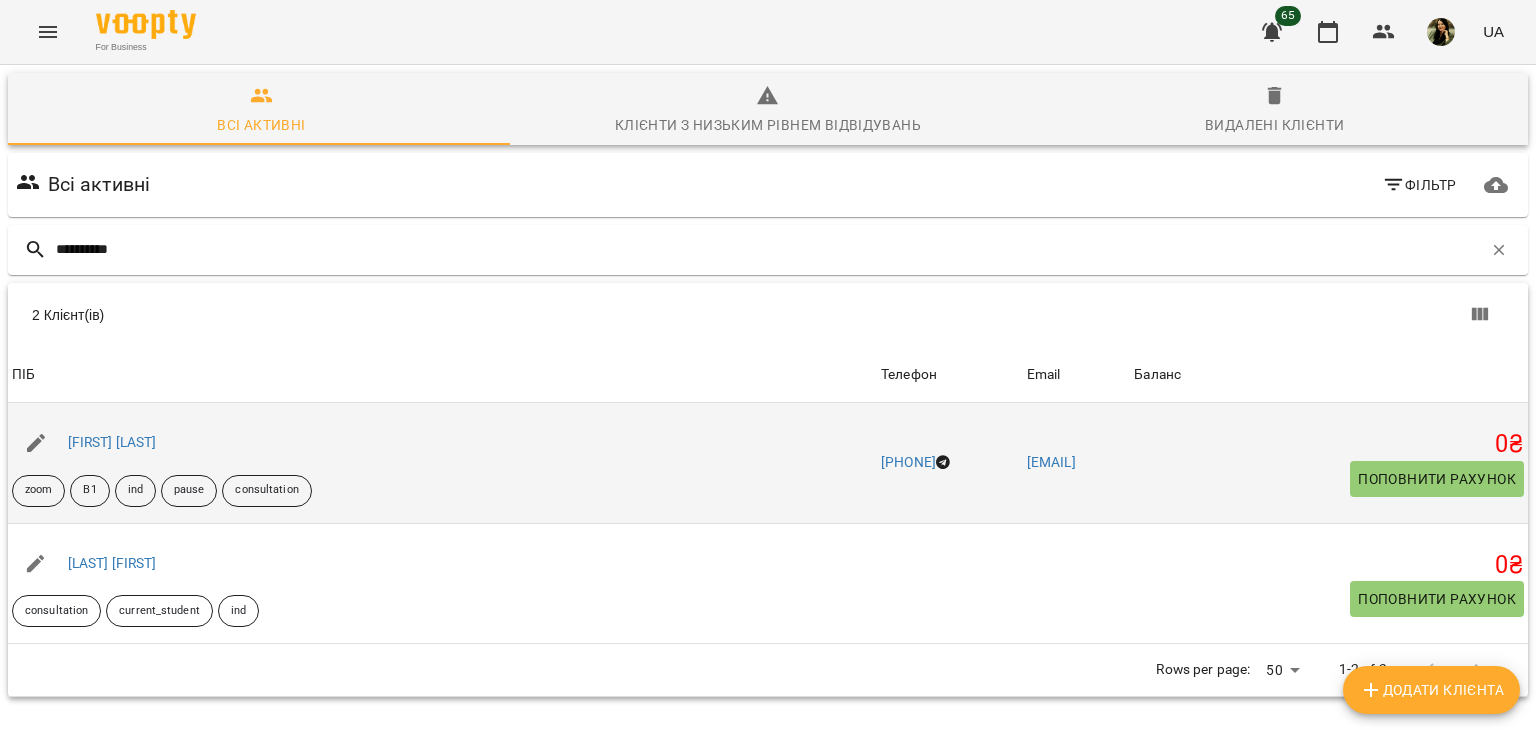 click on "Христина Шиманська zoom В1 ind pause consultation" at bounding box center [442, 463] 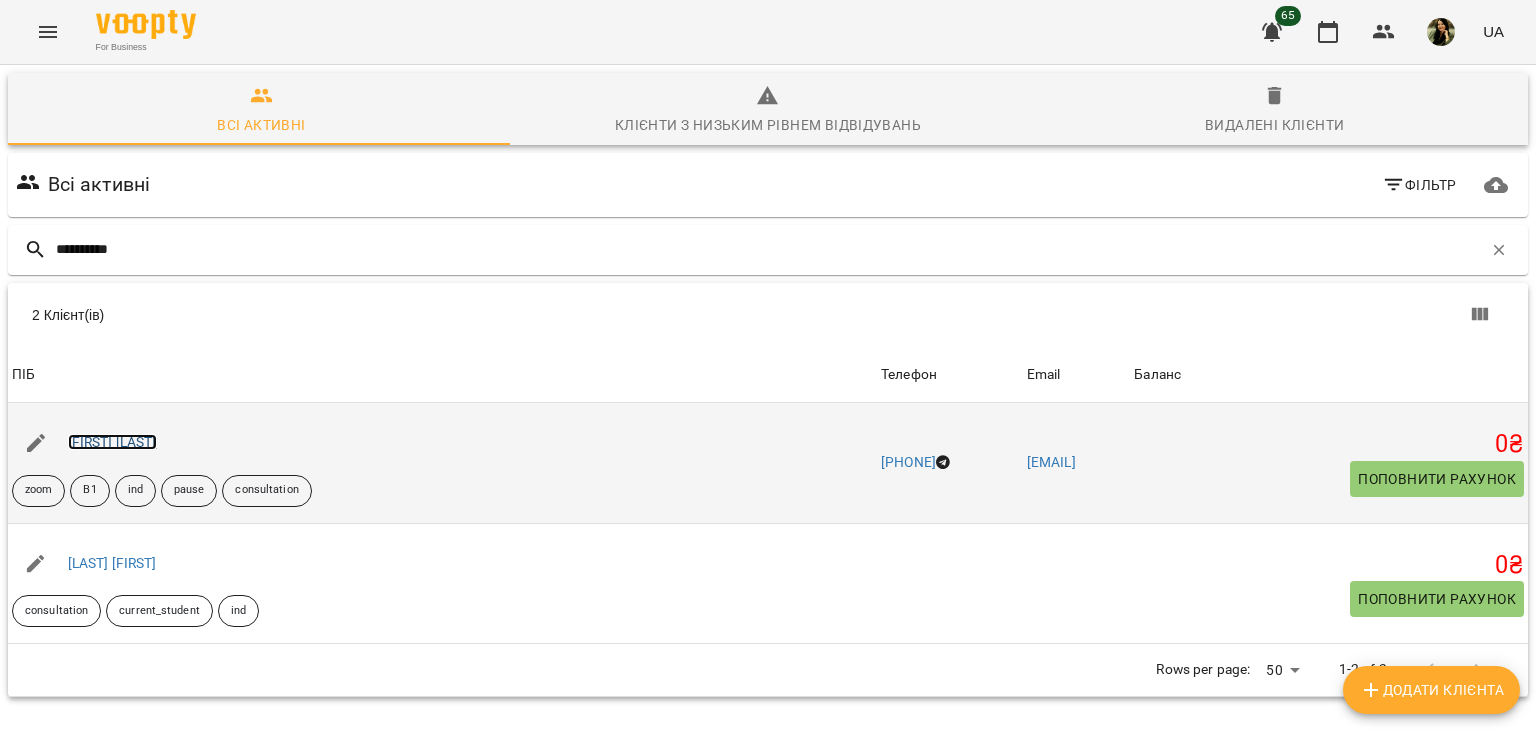 click on "Христина Шиманська" at bounding box center (112, 442) 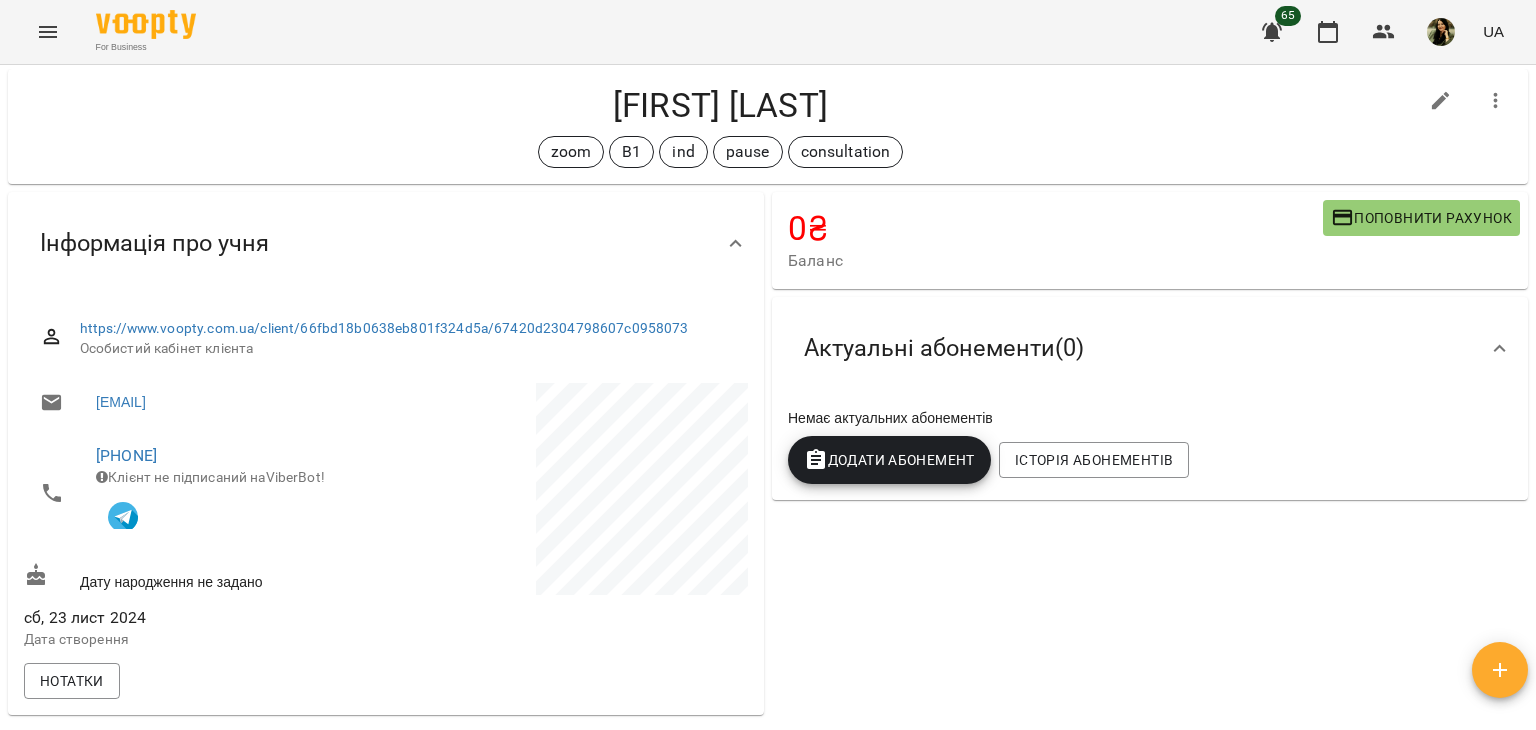 scroll, scrollTop: 0, scrollLeft: 0, axis: both 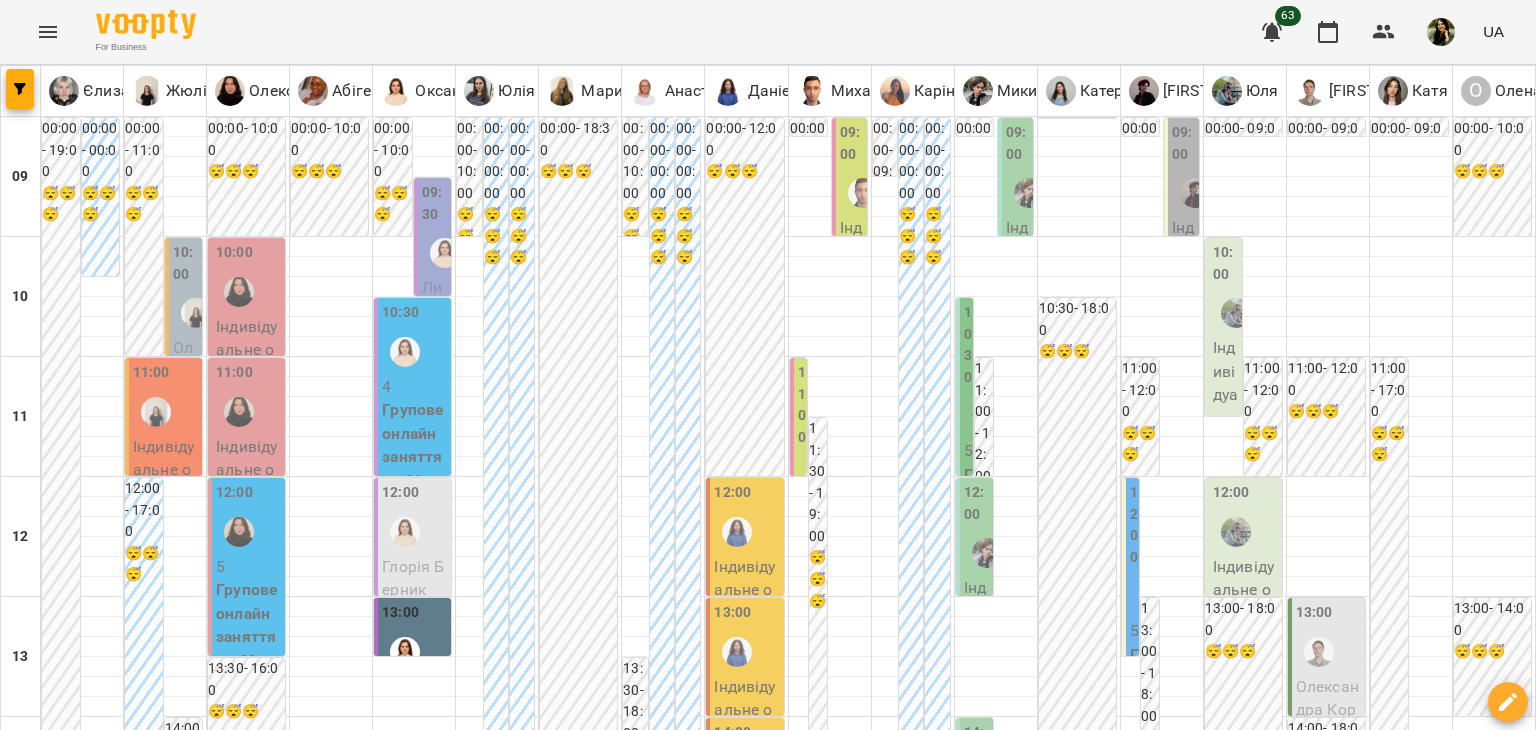 click on "12 серп" at bounding box center [430, 1842] 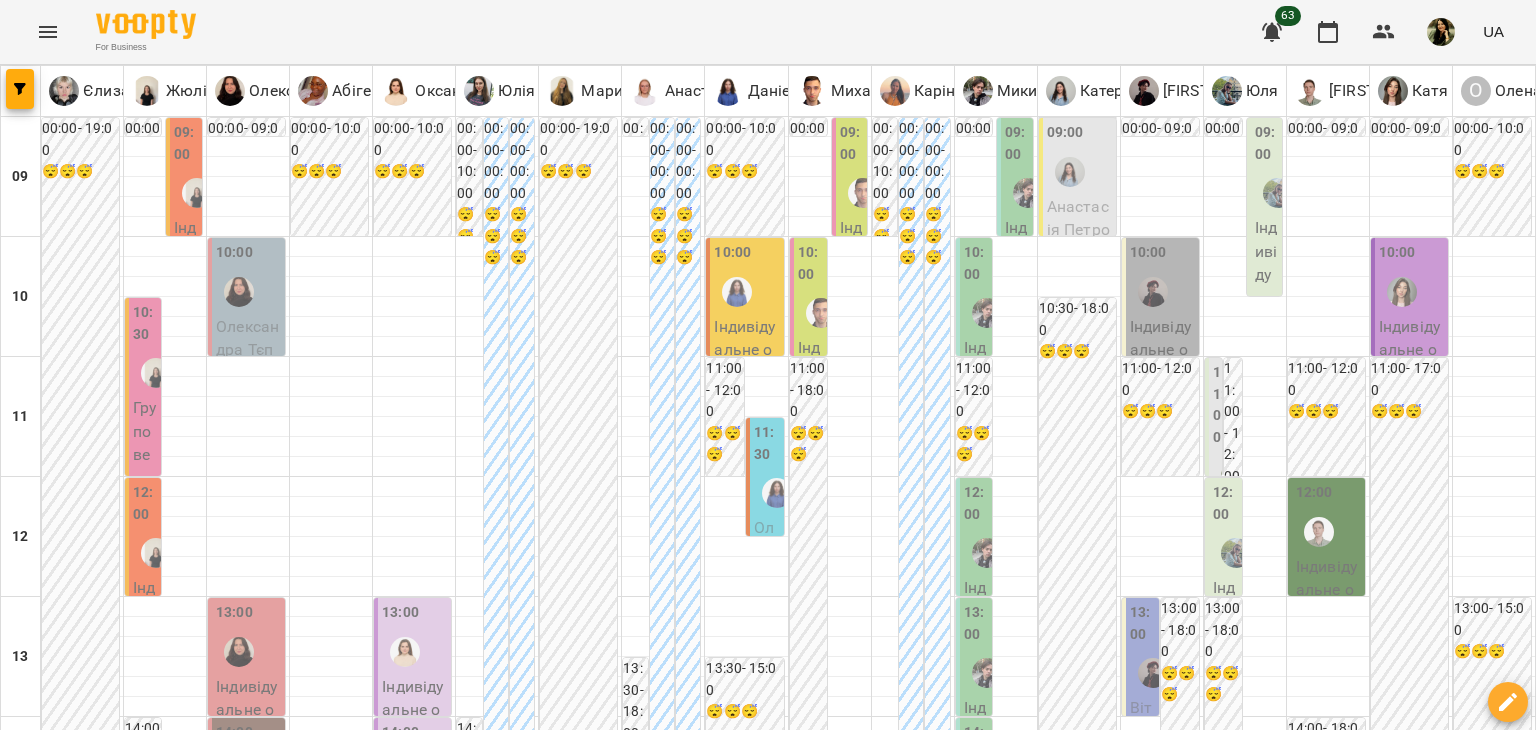 click on "пн 11 серп" at bounding box center (41, 1829) 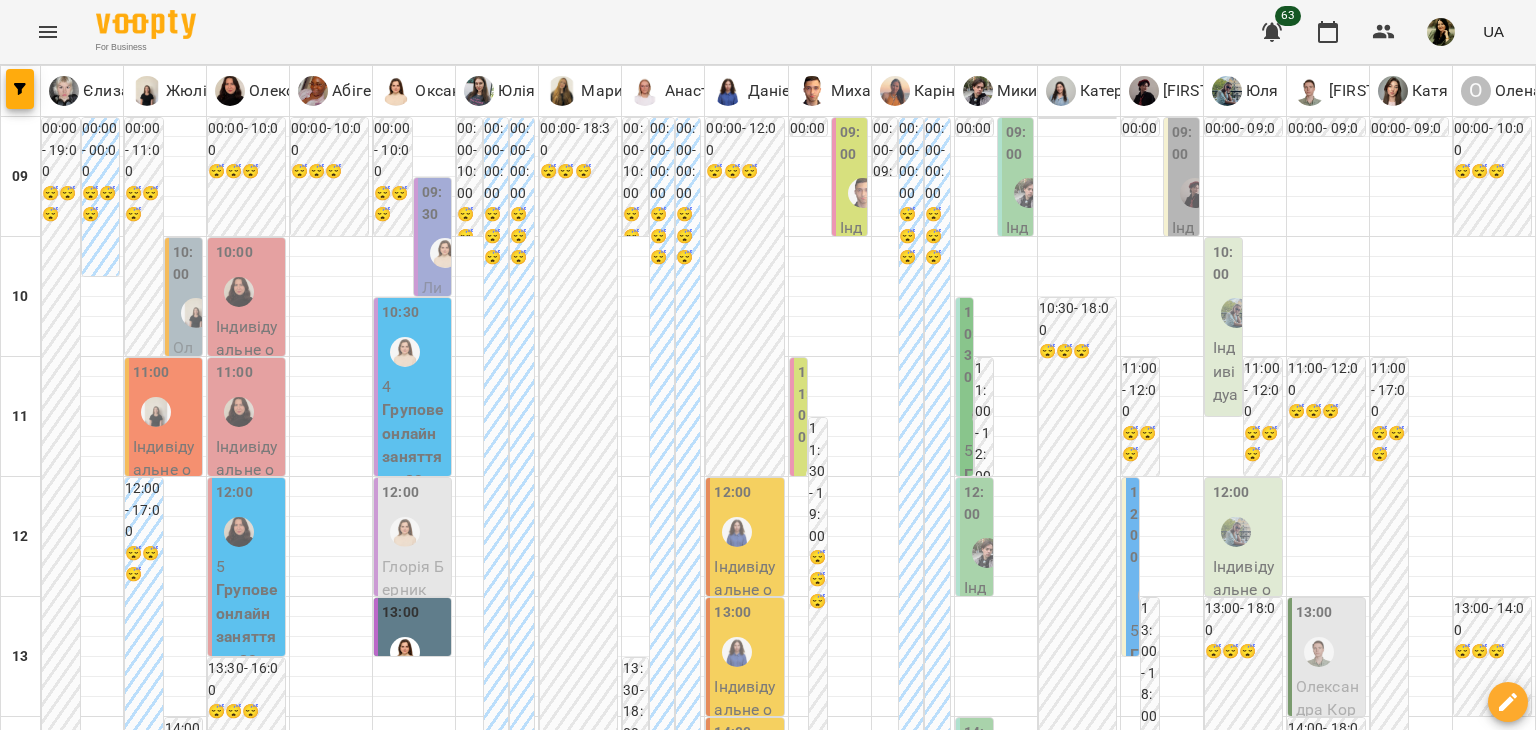 scroll, scrollTop: 72, scrollLeft: 0, axis: vertical 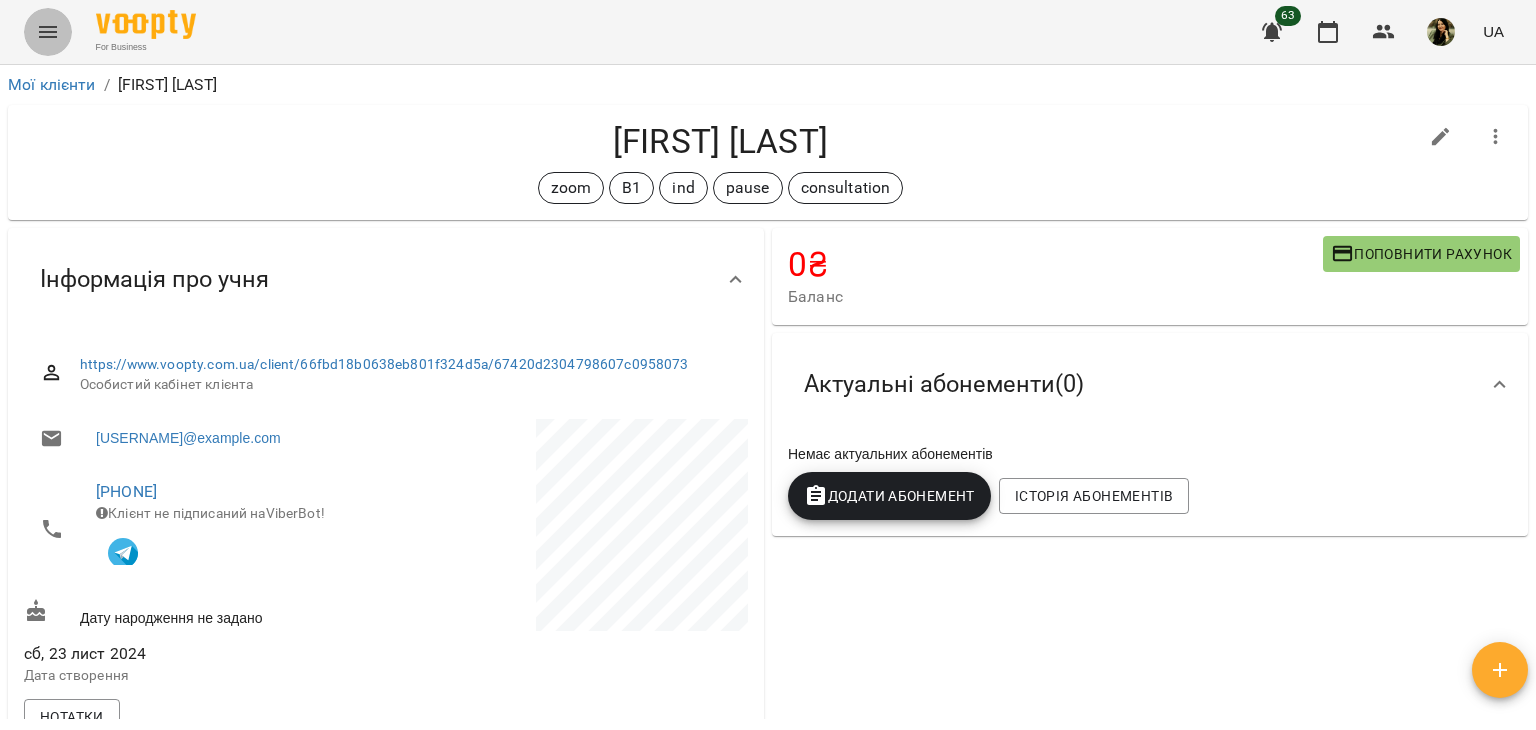 click at bounding box center [48, 32] 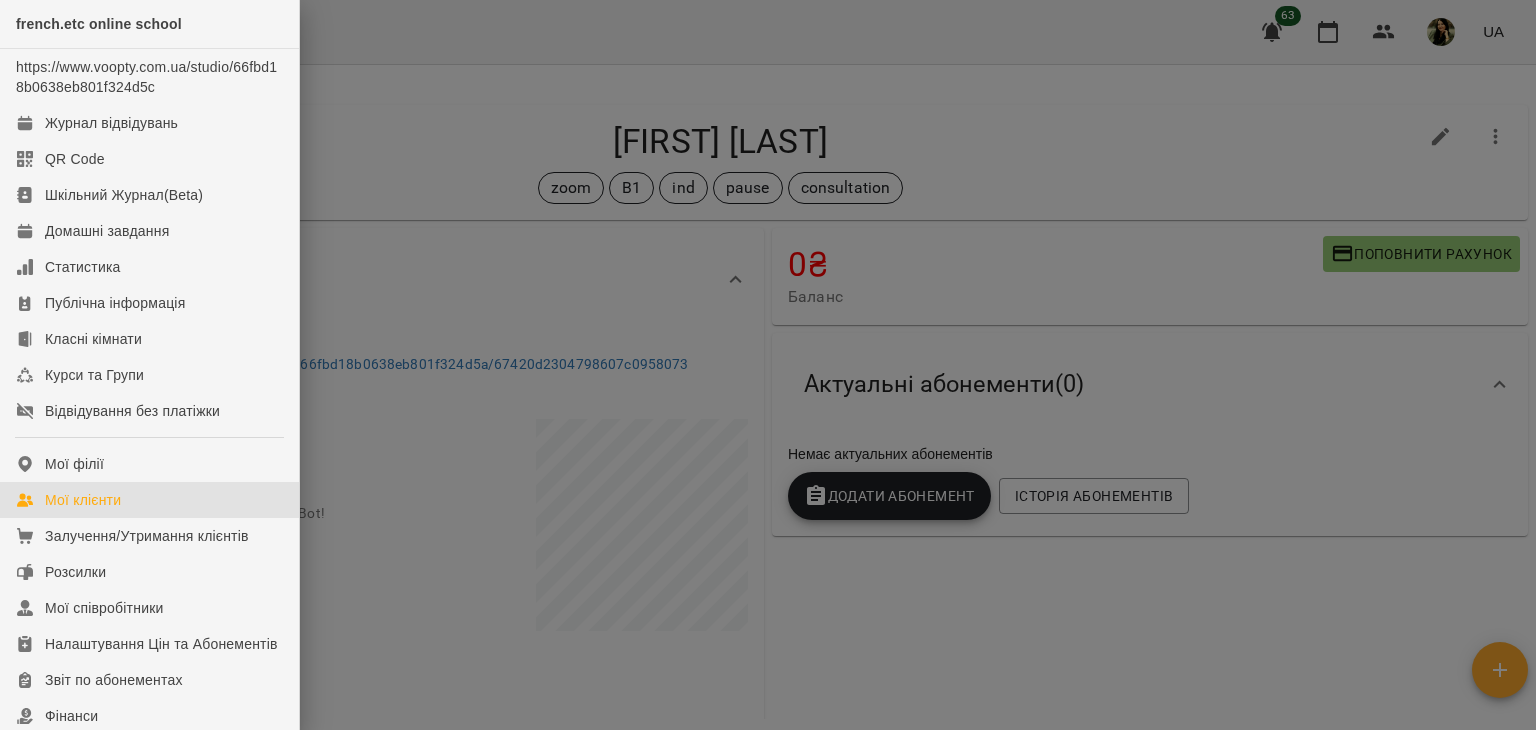click on "Мої клієнти" at bounding box center [83, 500] 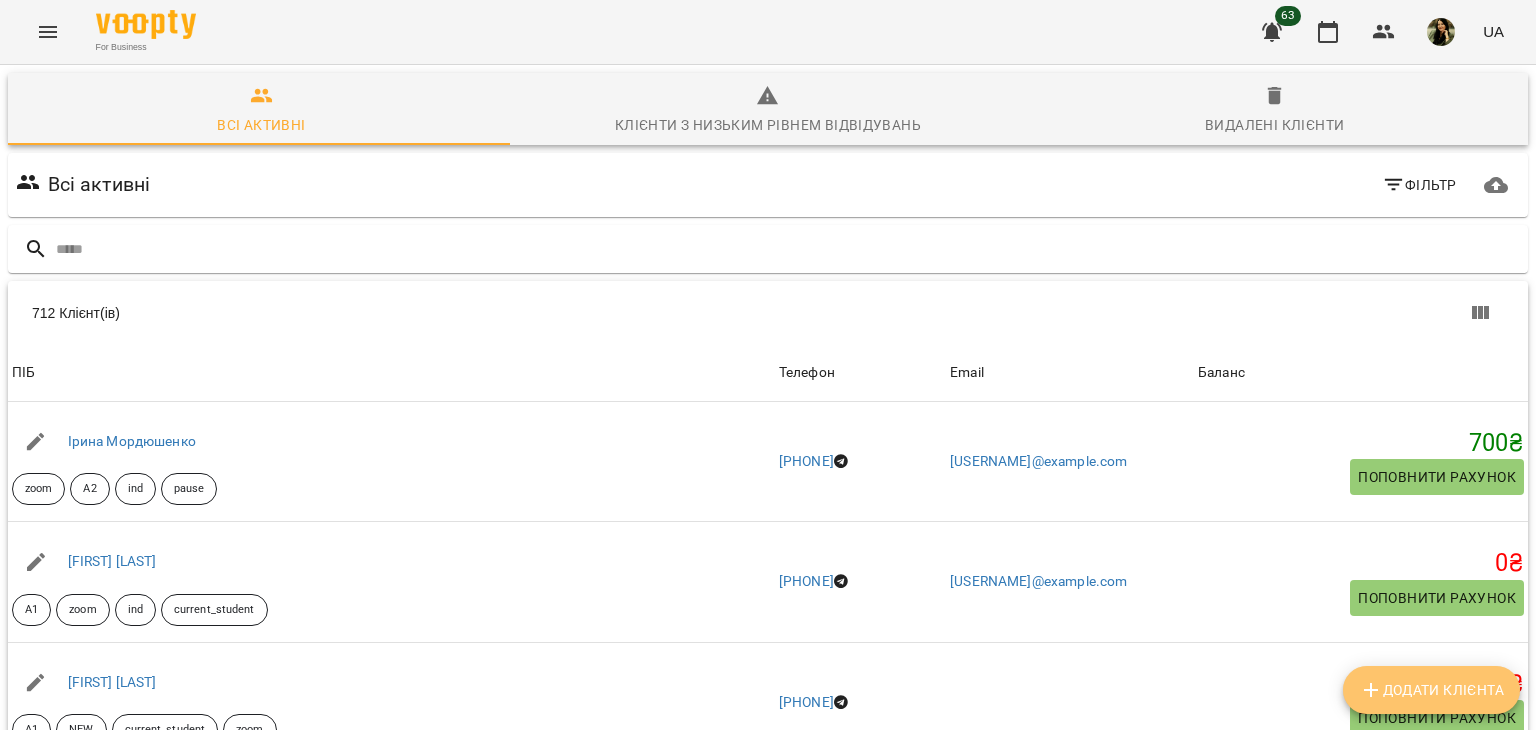 click on "Додати клієнта" at bounding box center [1431, 690] 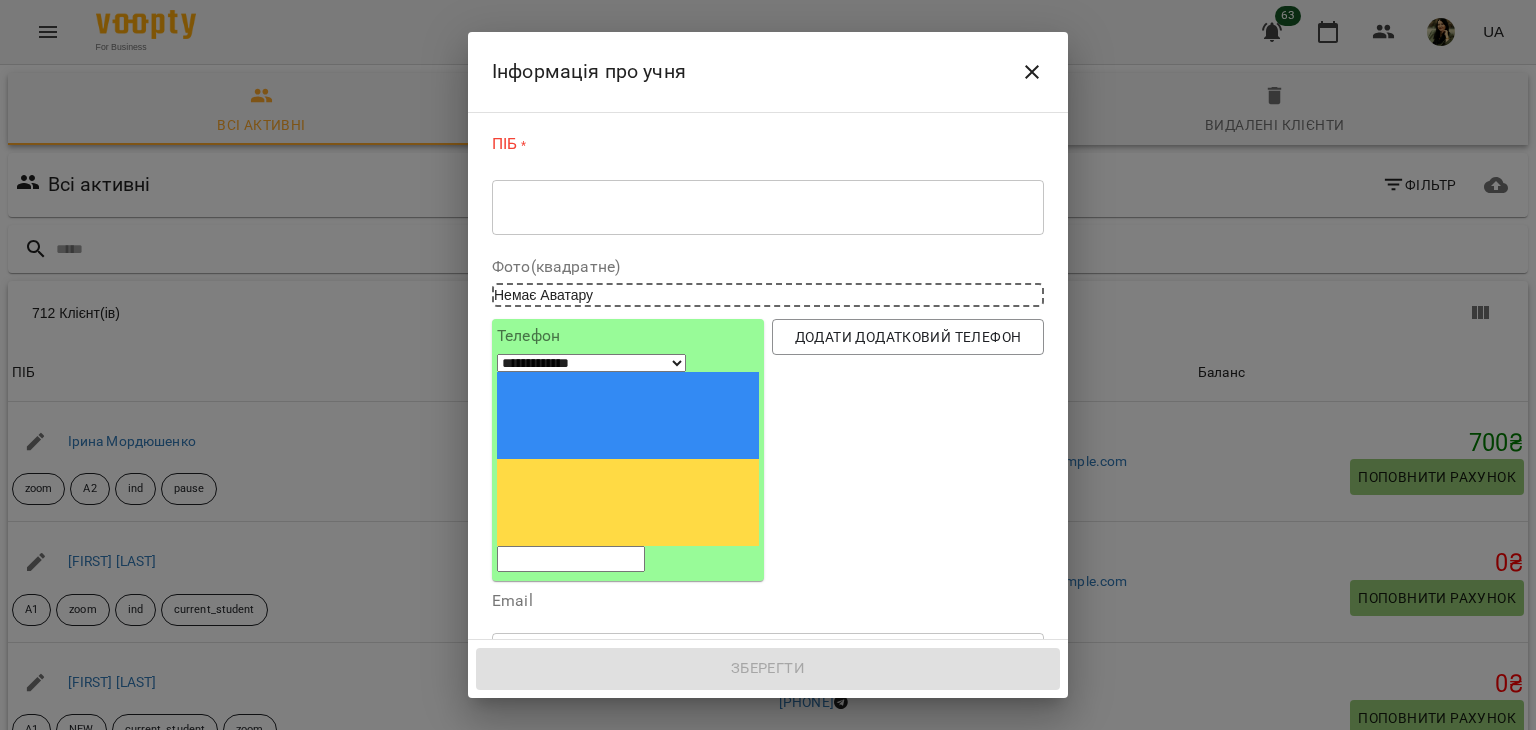 click on "* ​" at bounding box center [768, 207] 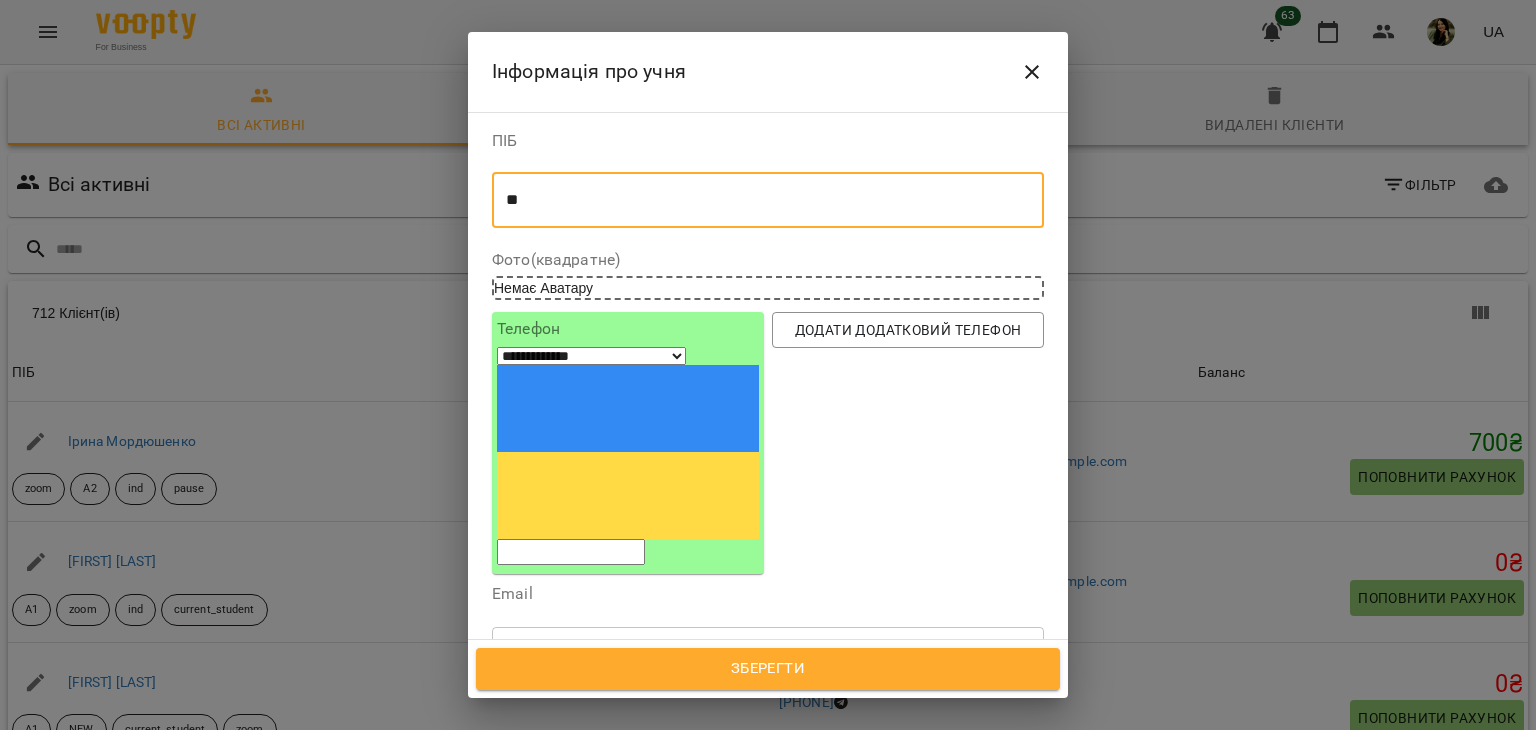 type on "*" 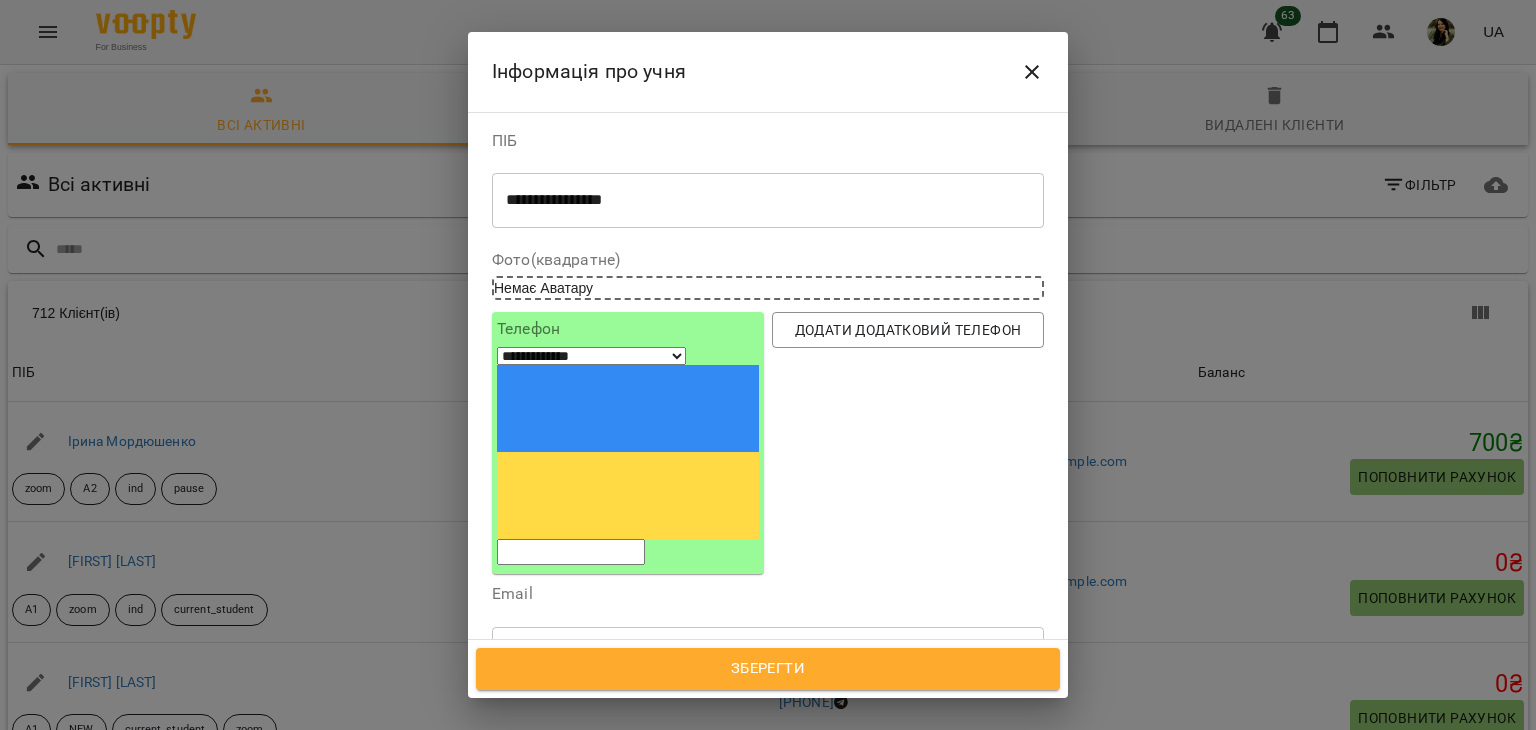 type on "**********" 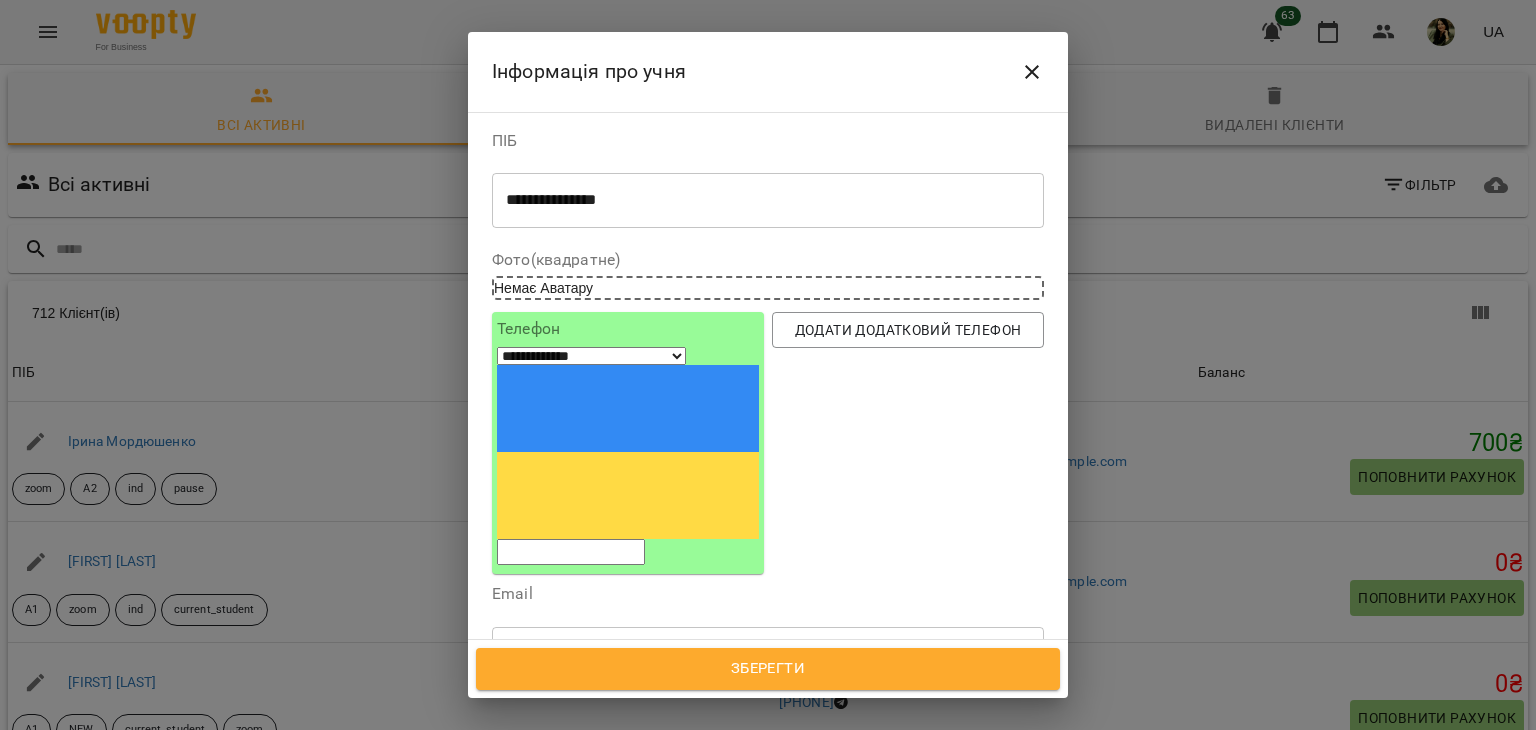 click at bounding box center [571, 552] 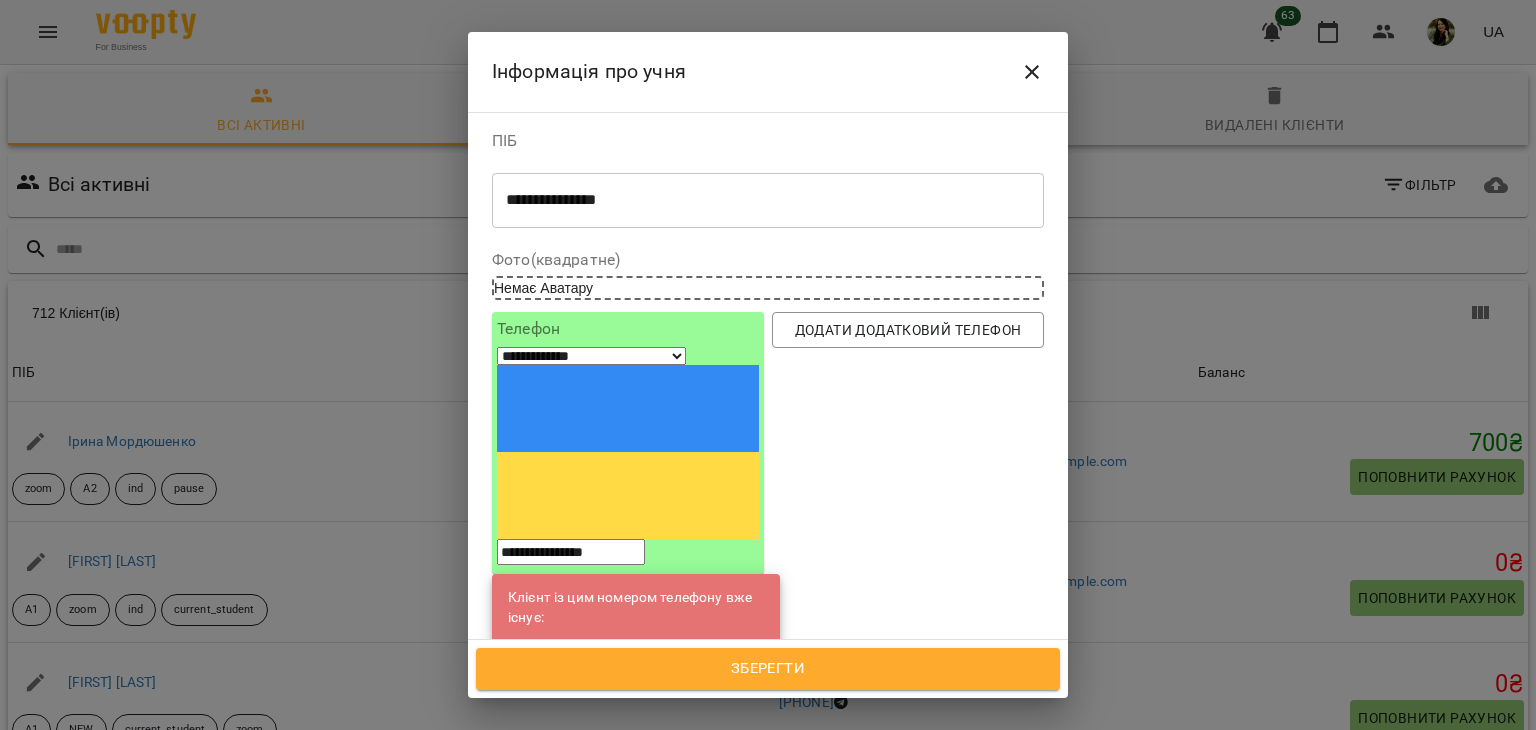 type on "**********" 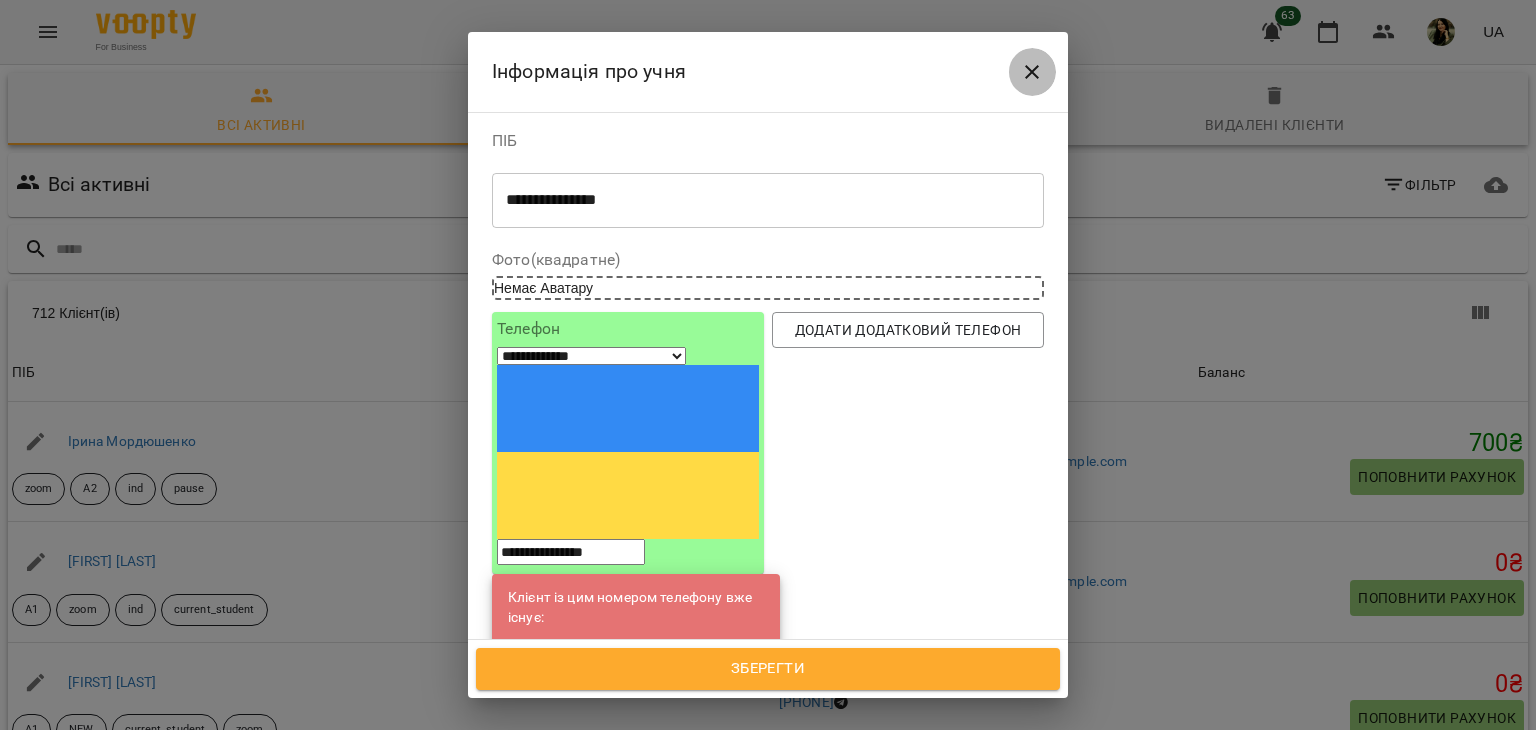 click 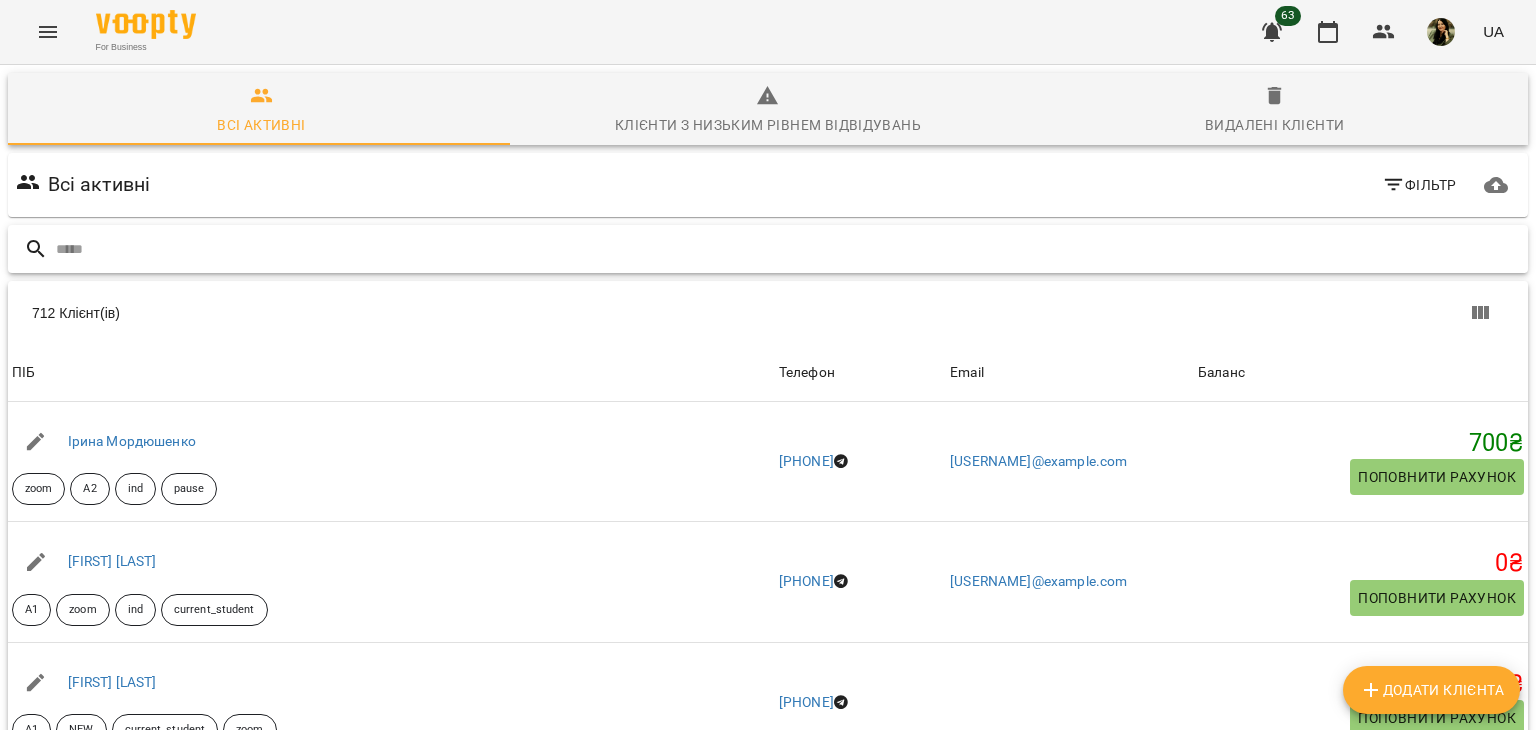click at bounding box center [788, 249] 